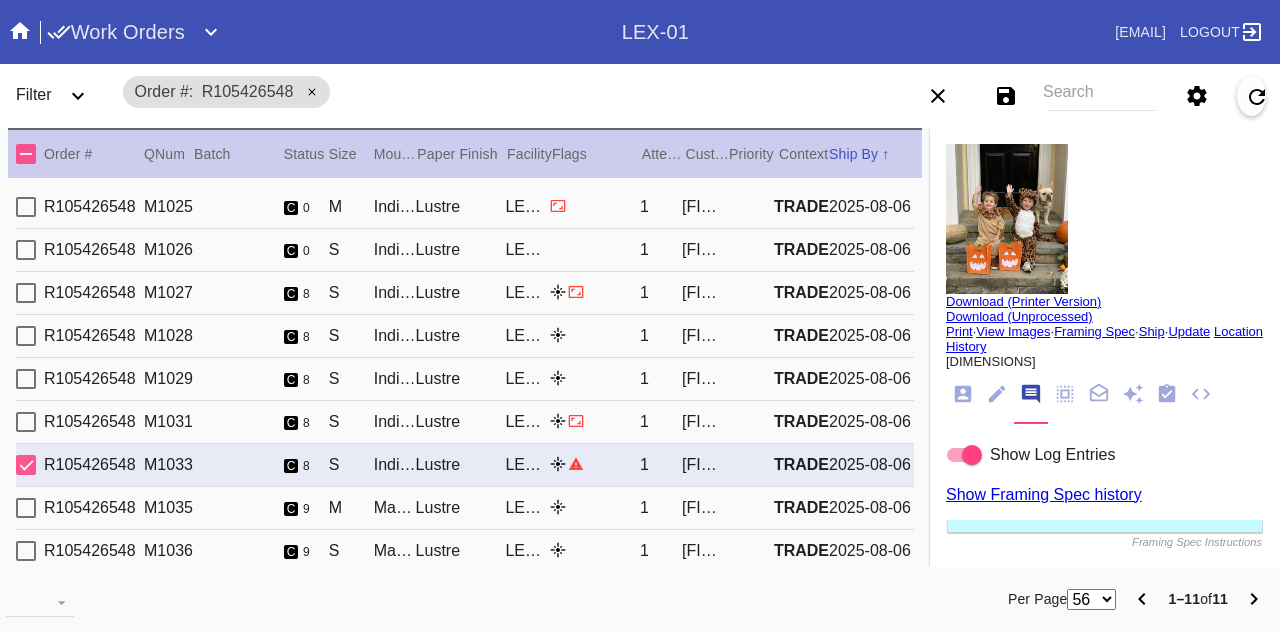 scroll, scrollTop: 0, scrollLeft: 0, axis: both 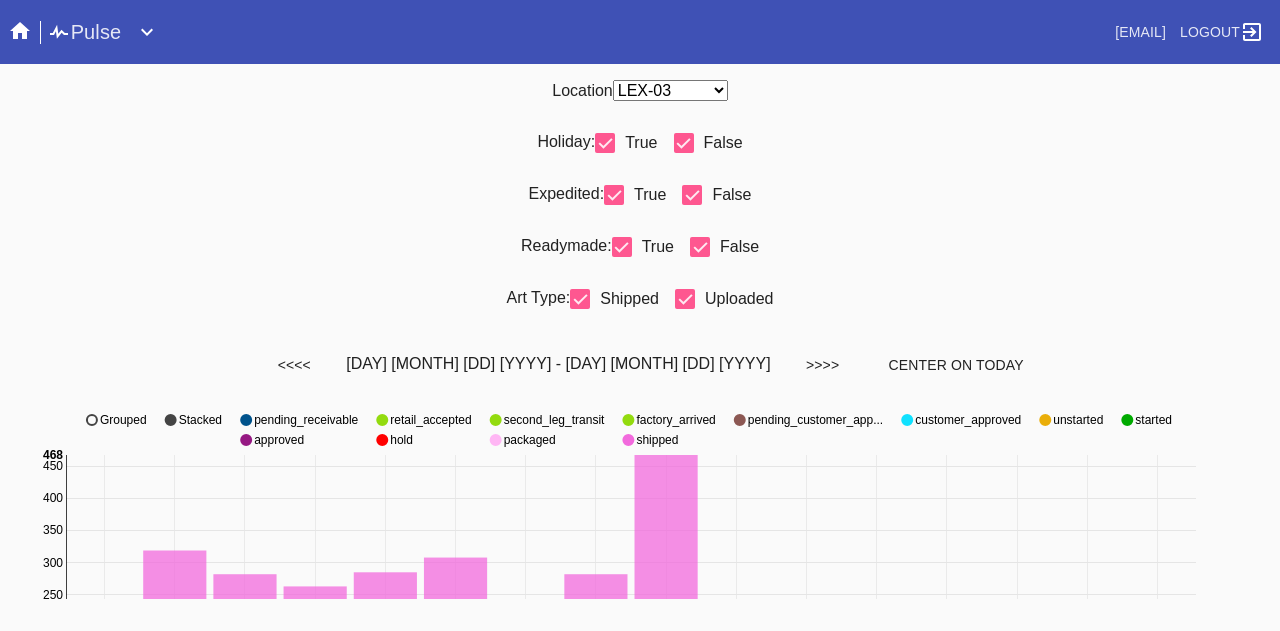 select on "number:31" 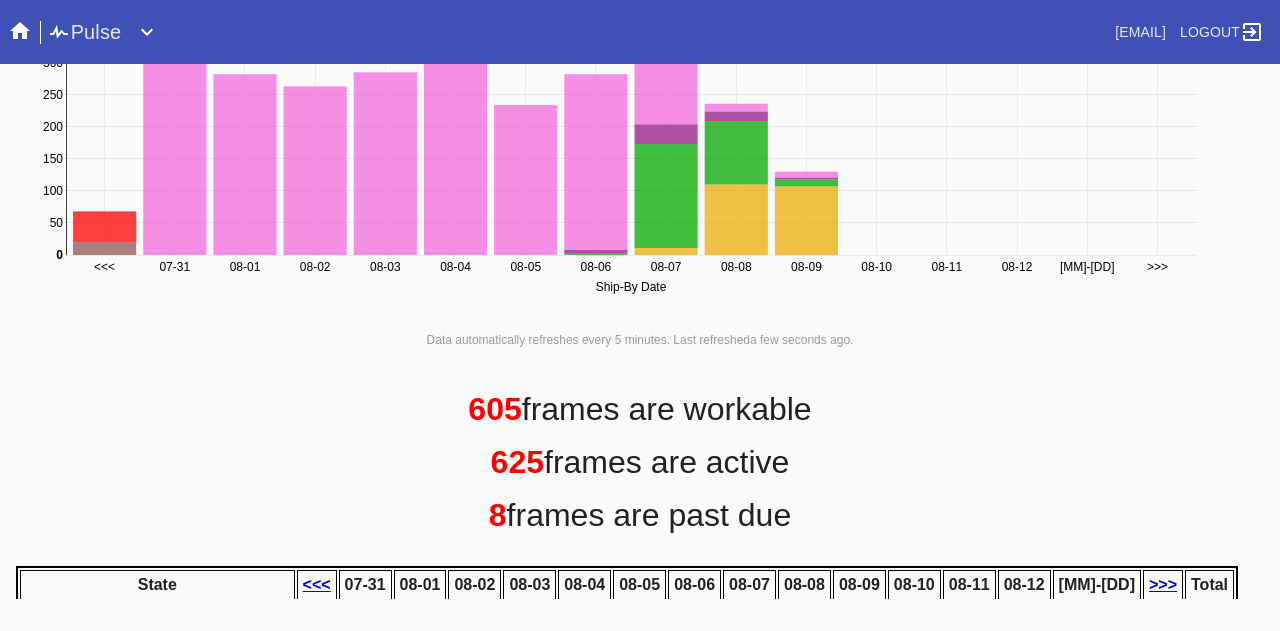 scroll, scrollTop: 0, scrollLeft: 0, axis: both 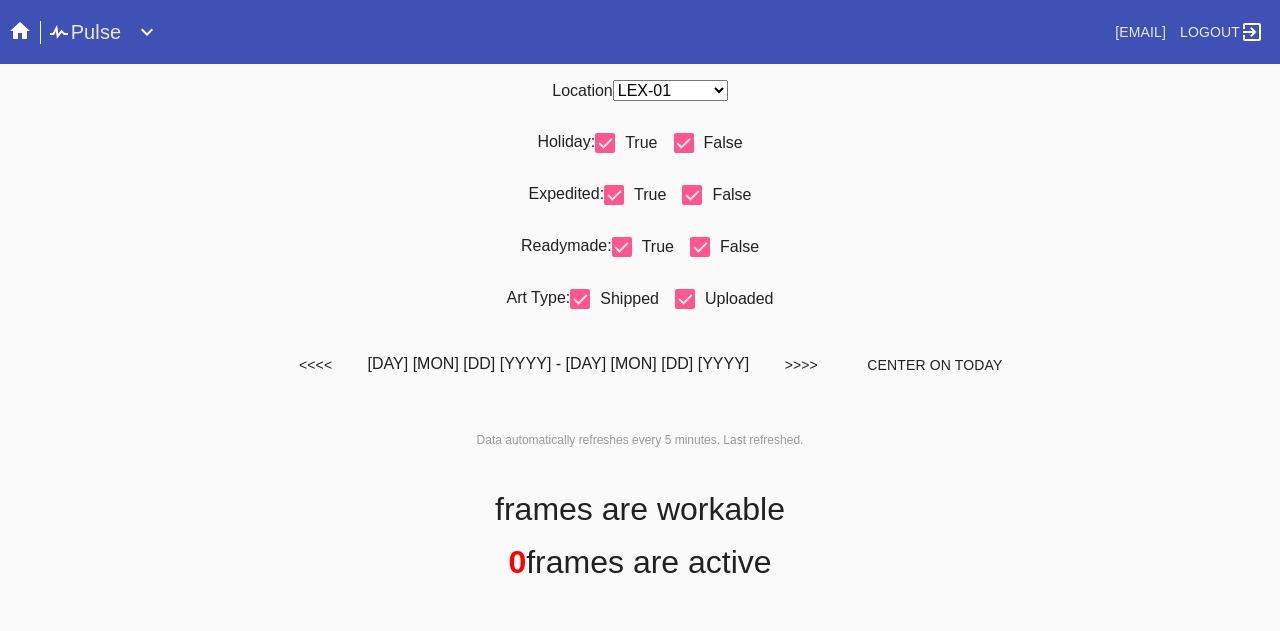click on "Any Location DCA-05 ELP-01 LAS-01 LEX-01 LEX-03" at bounding box center [670, 90] 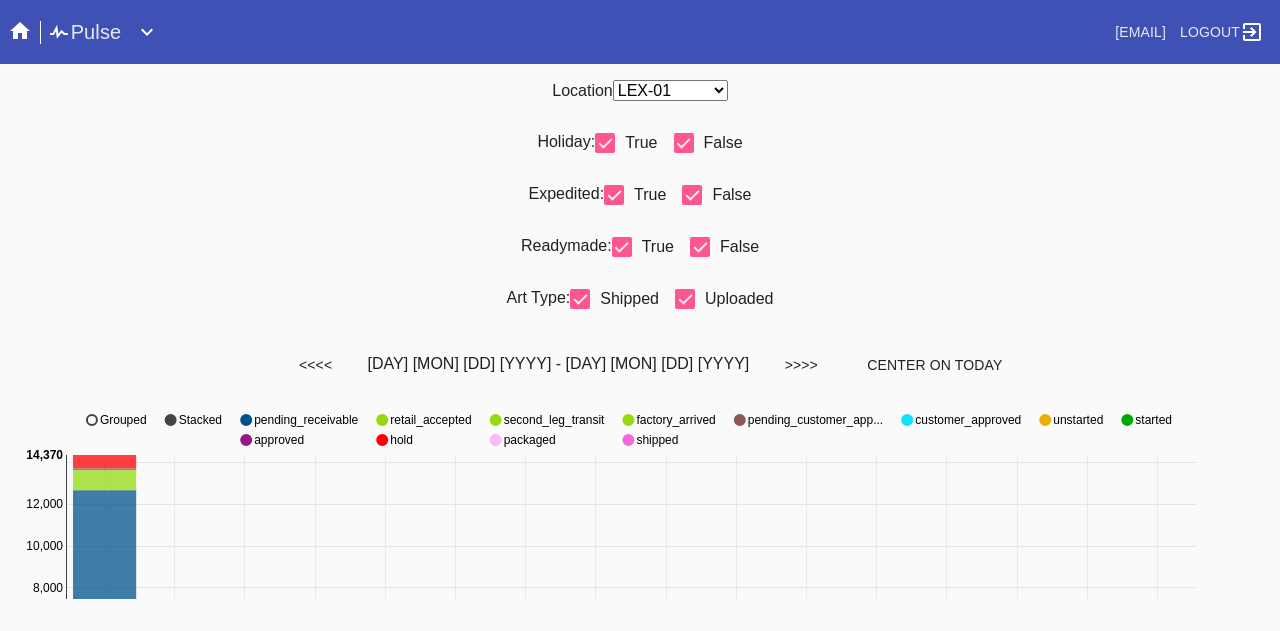 select on "number:31" 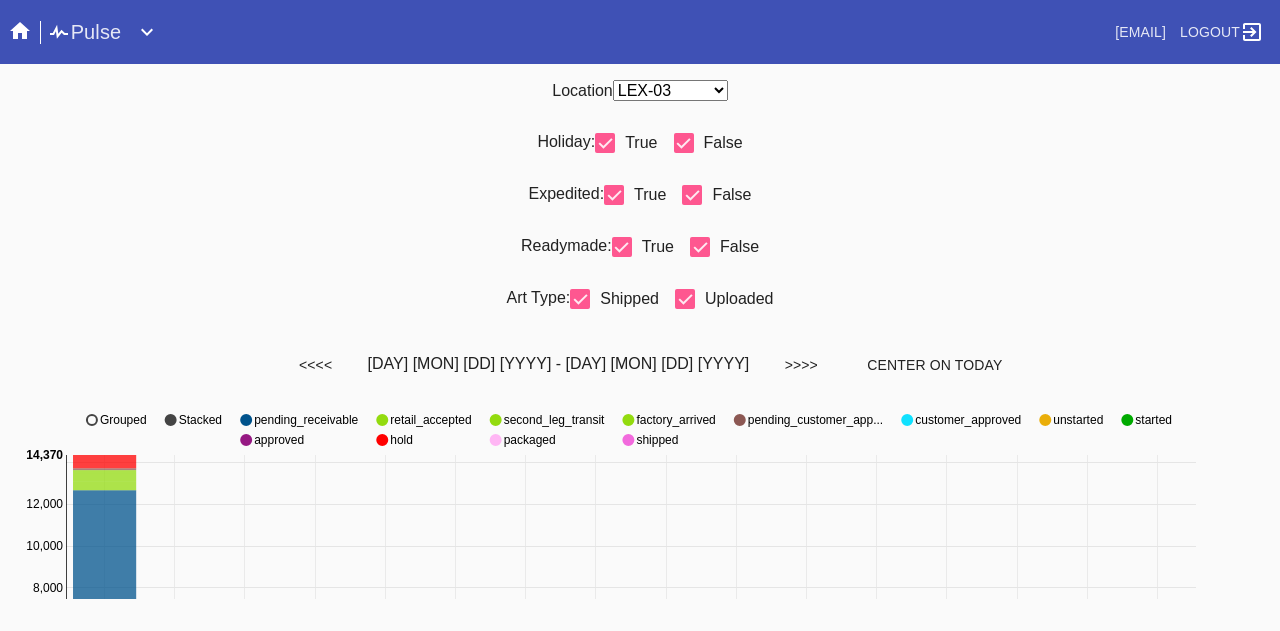 click on "Any Location DCA-05 ELP-01 LAS-01 LEX-01 LEX-03" at bounding box center (670, 90) 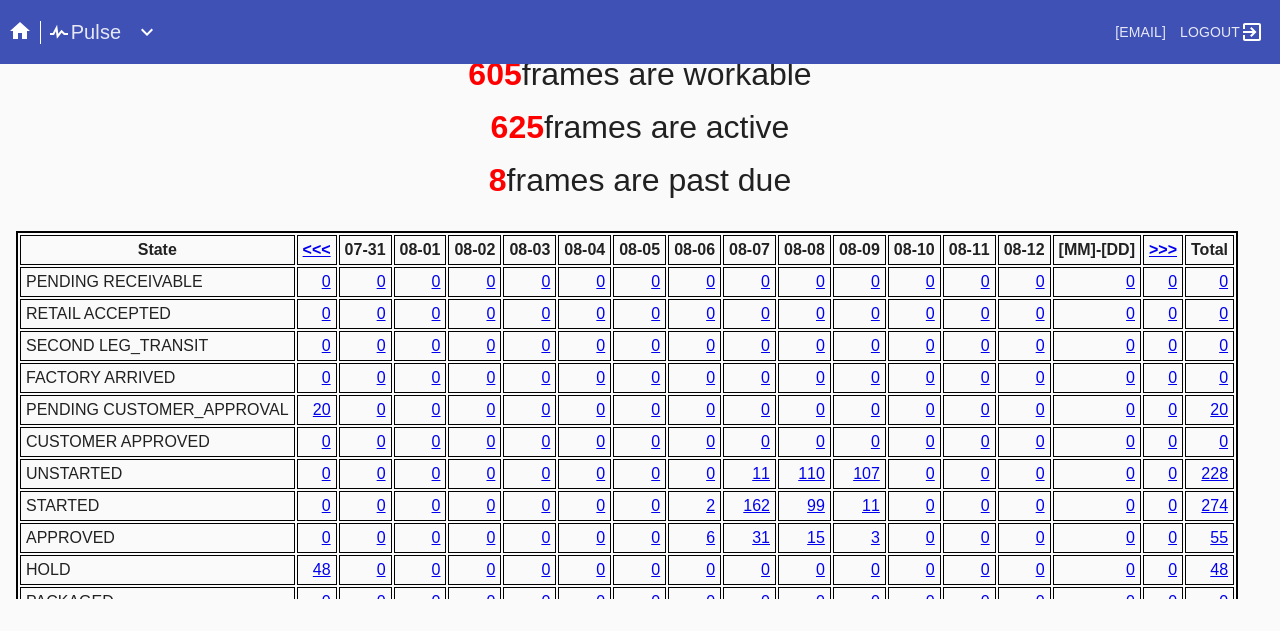 scroll, scrollTop: 1018, scrollLeft: 0, axis: vertical 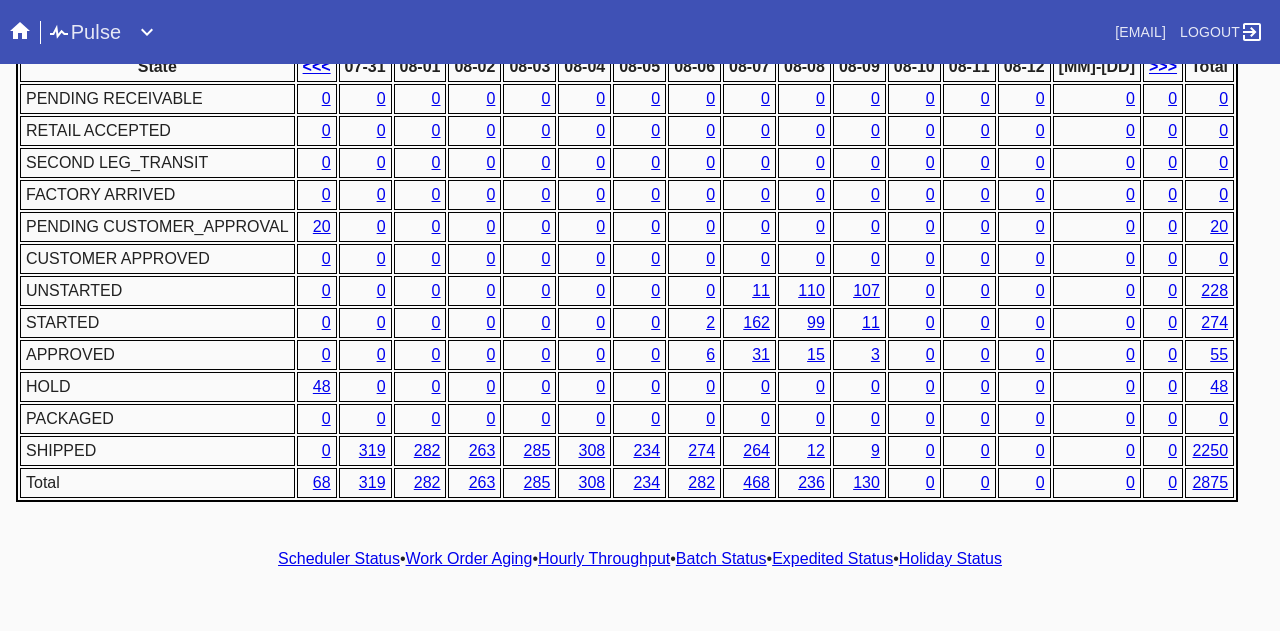 click on "6" at bounding box center (710, 354) 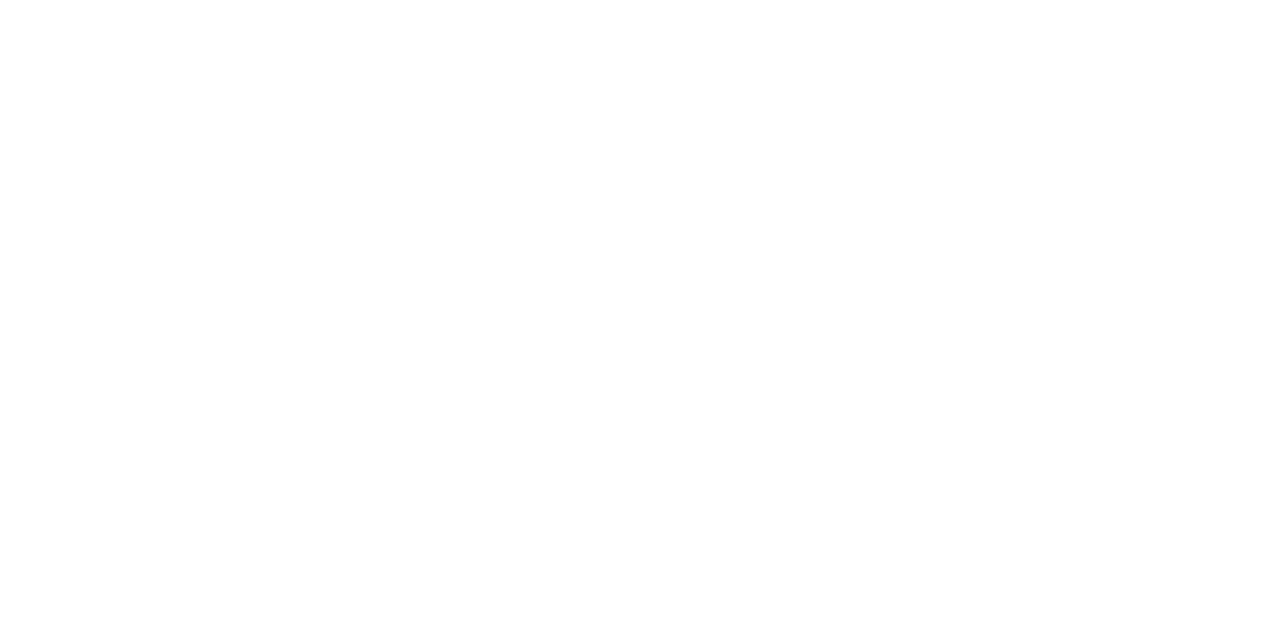 scroll, scrollTop: 0, scrollLeft: 0, axis: both 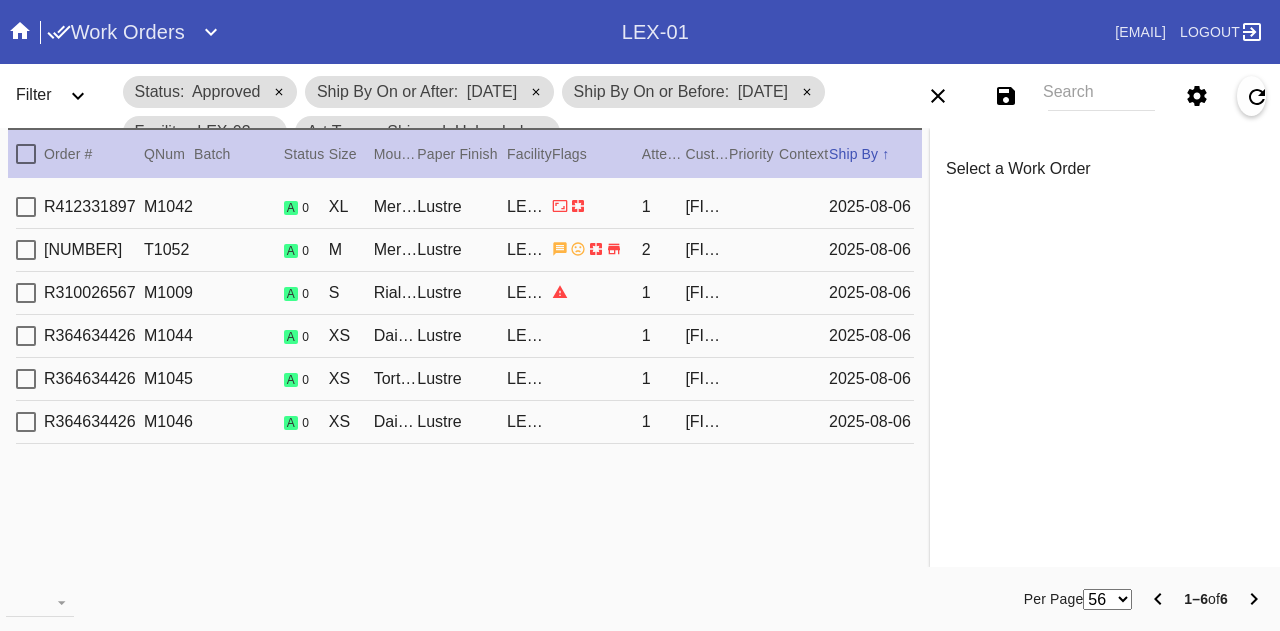 click on "leila roberts" at bounding box center (707, 336) 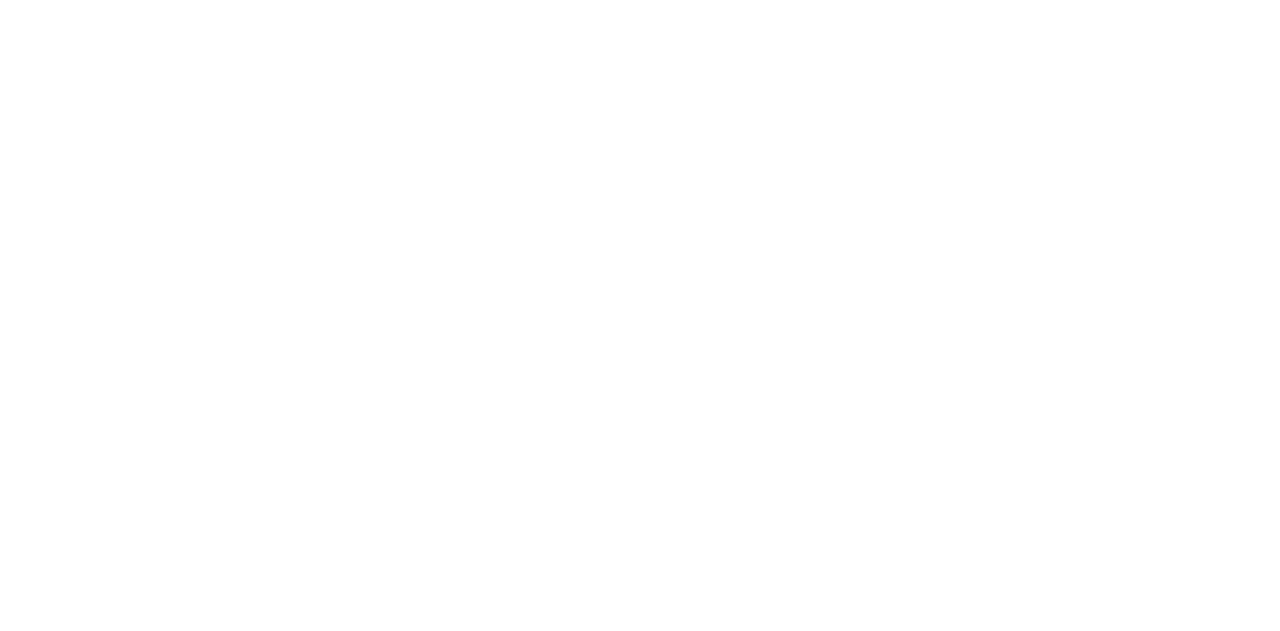 scroll, scrollTop: 0, scrollLeft: 0, axis: both 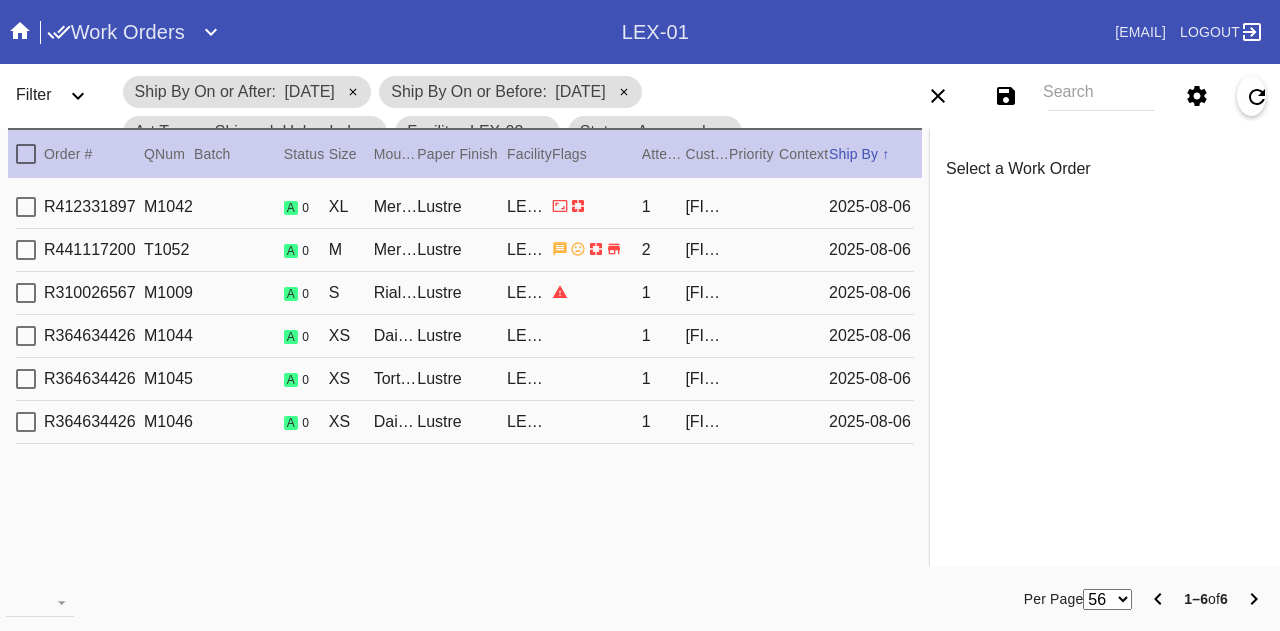 click on "Karli Kennell" at bounding box center [707, 207] 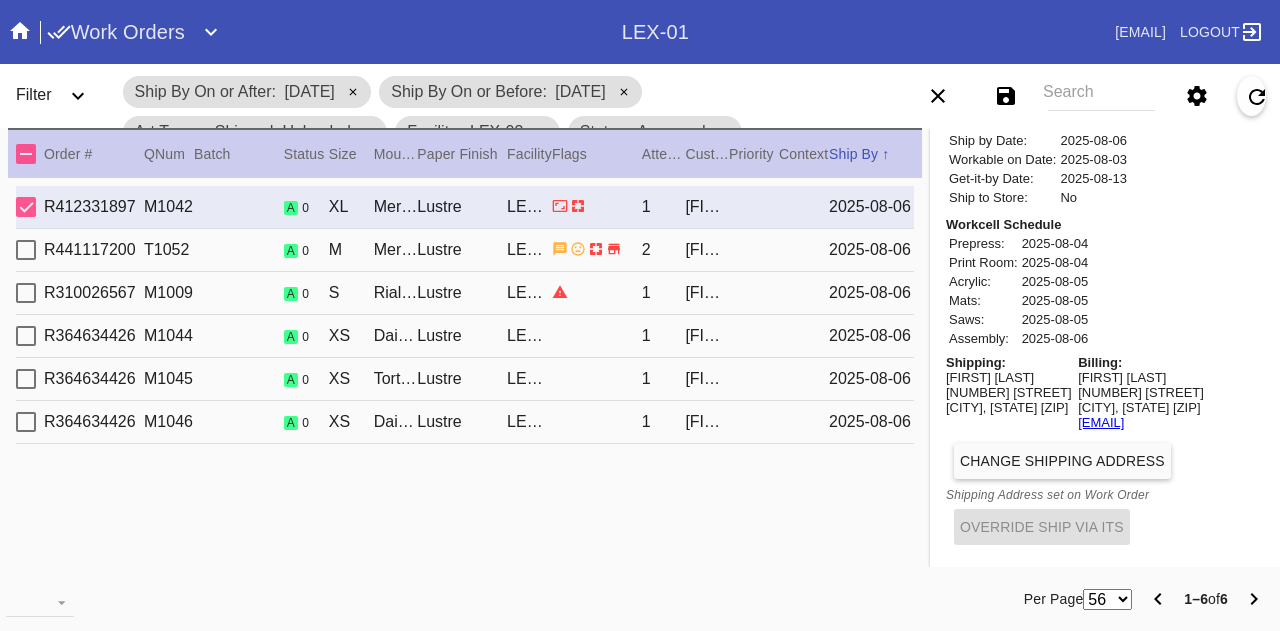 scroll, scrollTop: 778, scrollLeft: 0, axis: vertical 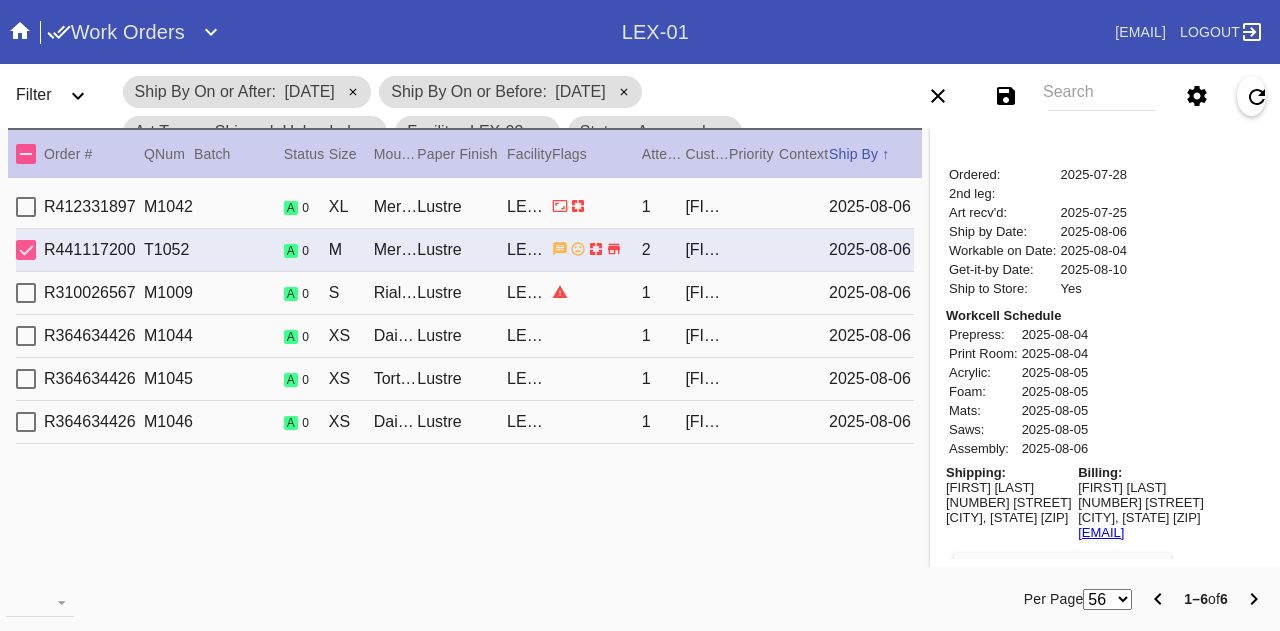 type on "***" 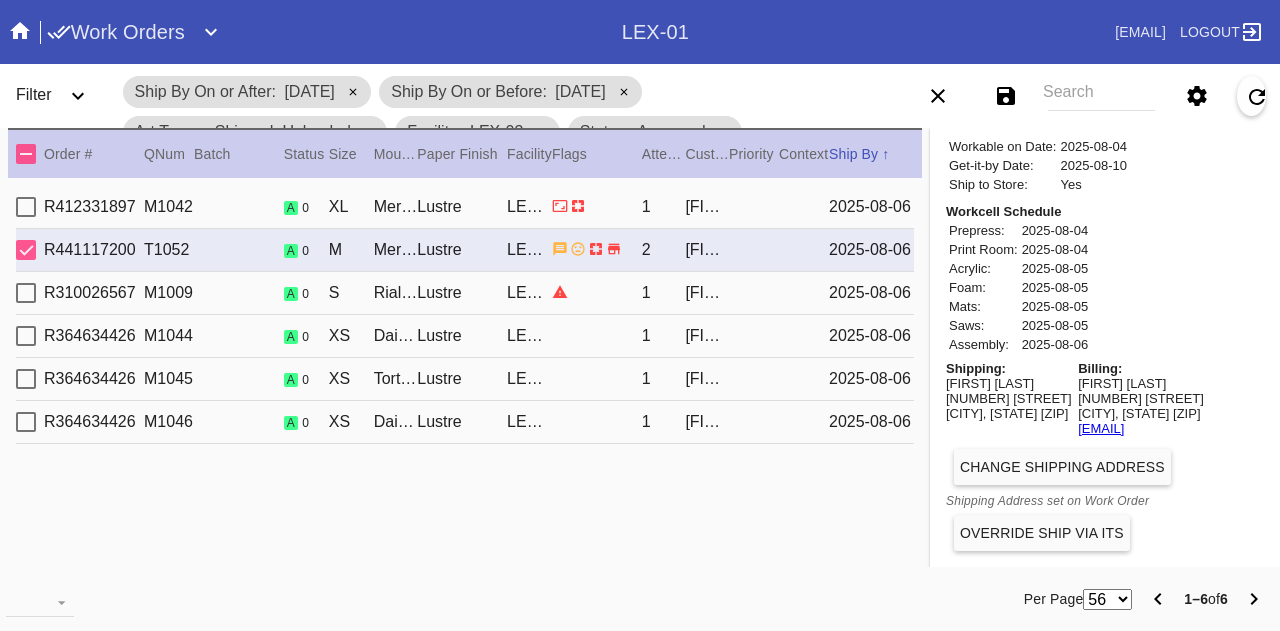 click on "S" at bounding box center (351, 293) 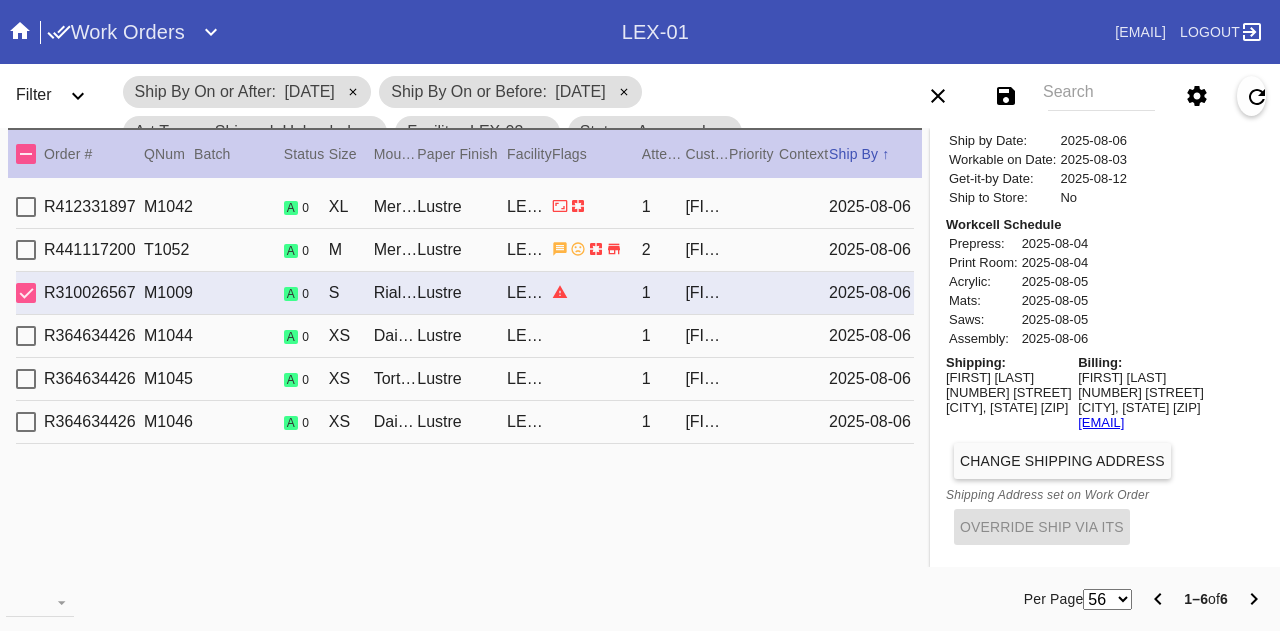 scroll, scrollTop: 778, scrollLeft: 0, axis: vertical 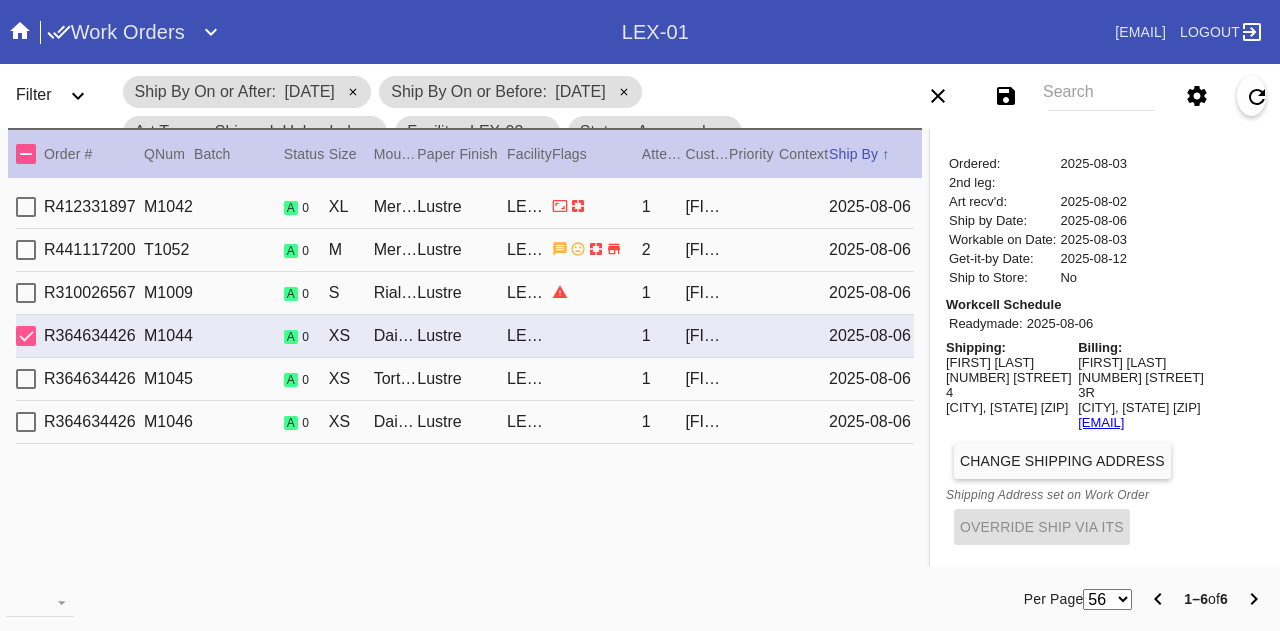 click on "R310026567 M1009 a   0 S Rialto / Dove White Lustre LEX-03 1 Alexandra Heyson
2025-08-06" at bounding box center (465, 293) 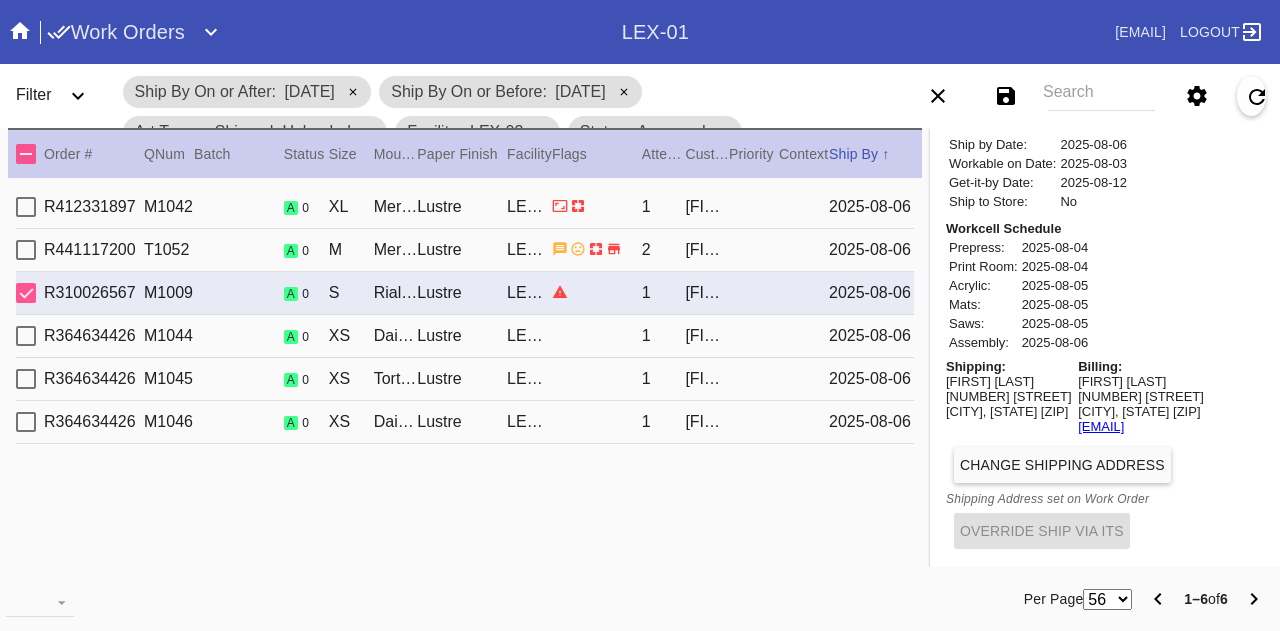 scroll, scrollTop: 778, scrollLeft: 0, axis: vertical 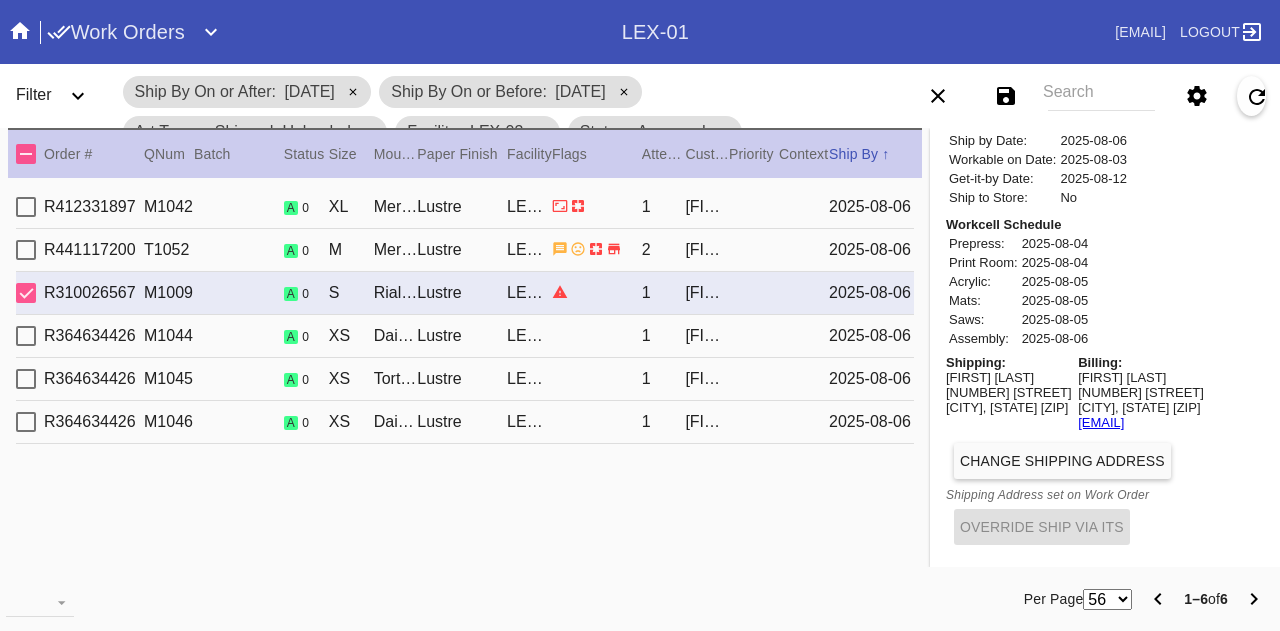 click on "R441117200 T1052 a   0 M Mercer Slim / White Lustre LEX-03 2 Lindsey Teets
2025-08-06" at bounding box center [465, 250] 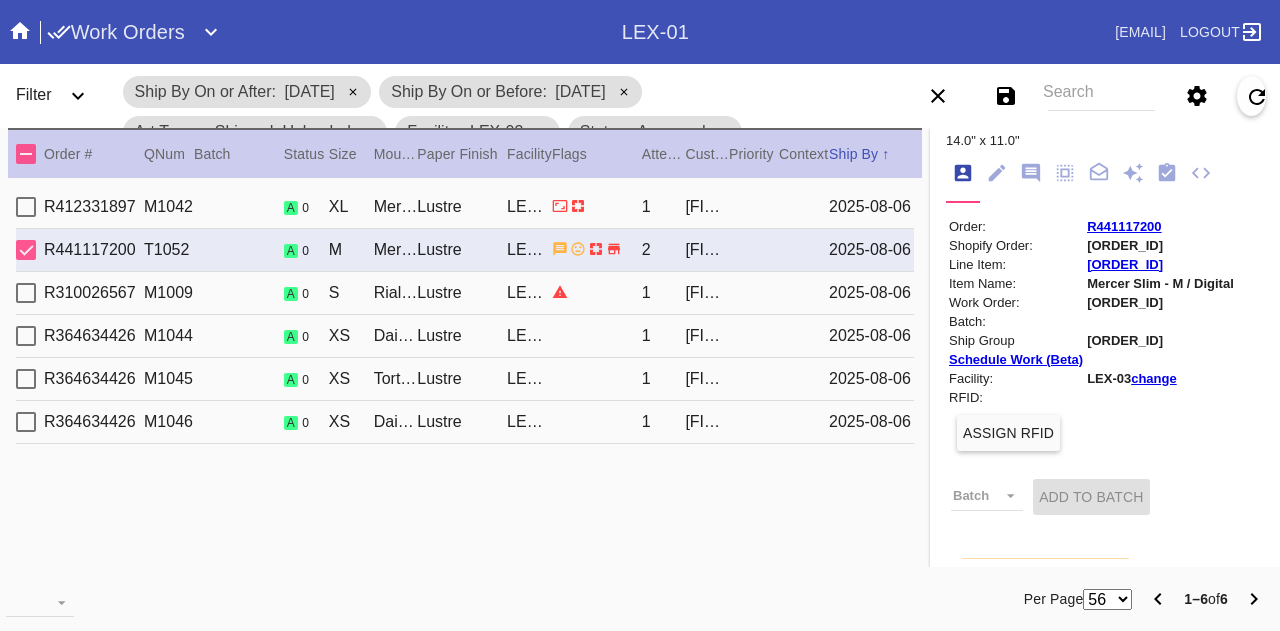 scroll, scrollTop: 0, scrollLeft: 0, axis: both 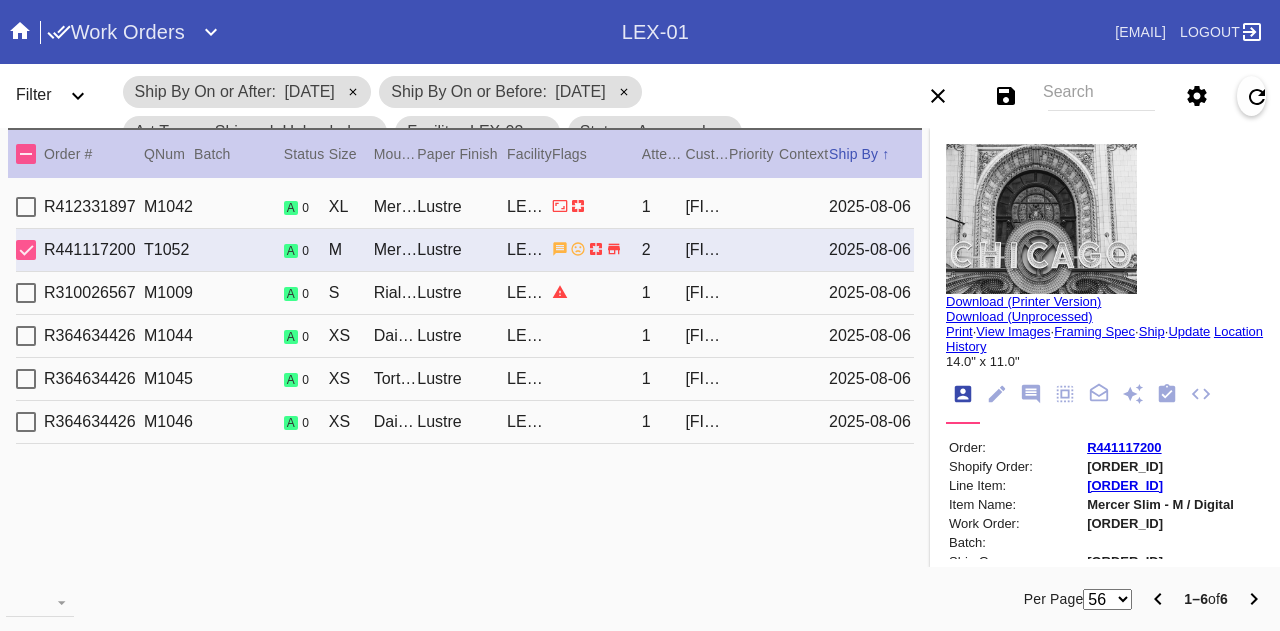 click on "Lustre" at bounding box center [462, 207] 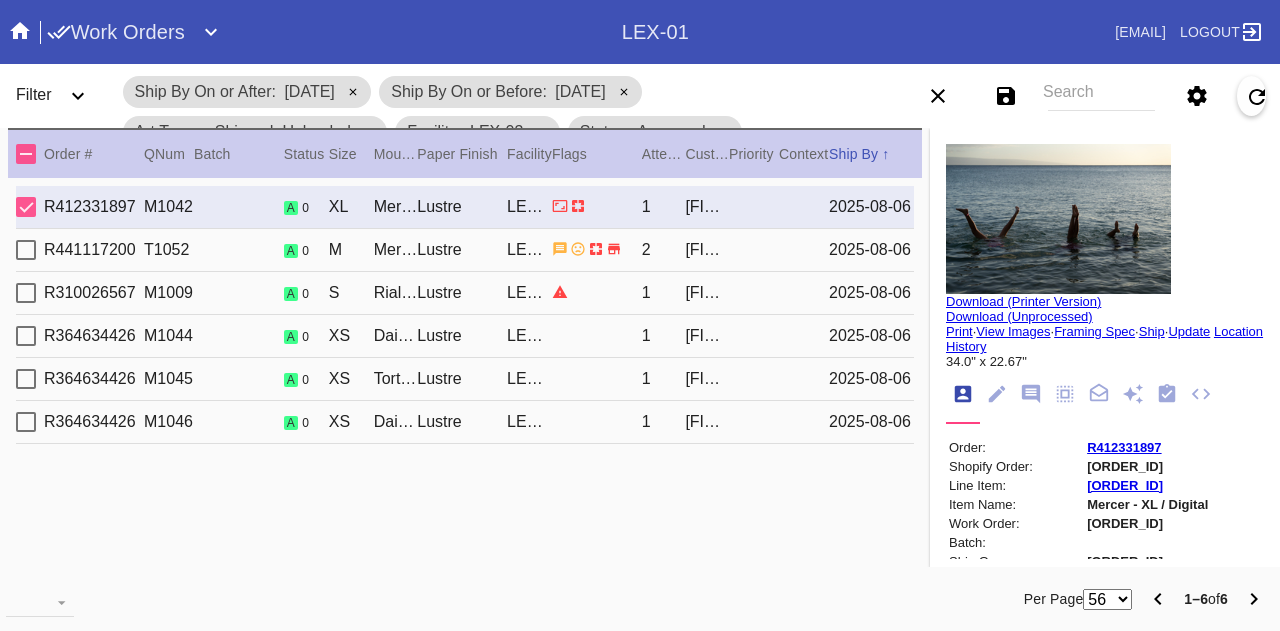 scroll, scrollTop: 22, scrollLeft: 0, axis: vertical 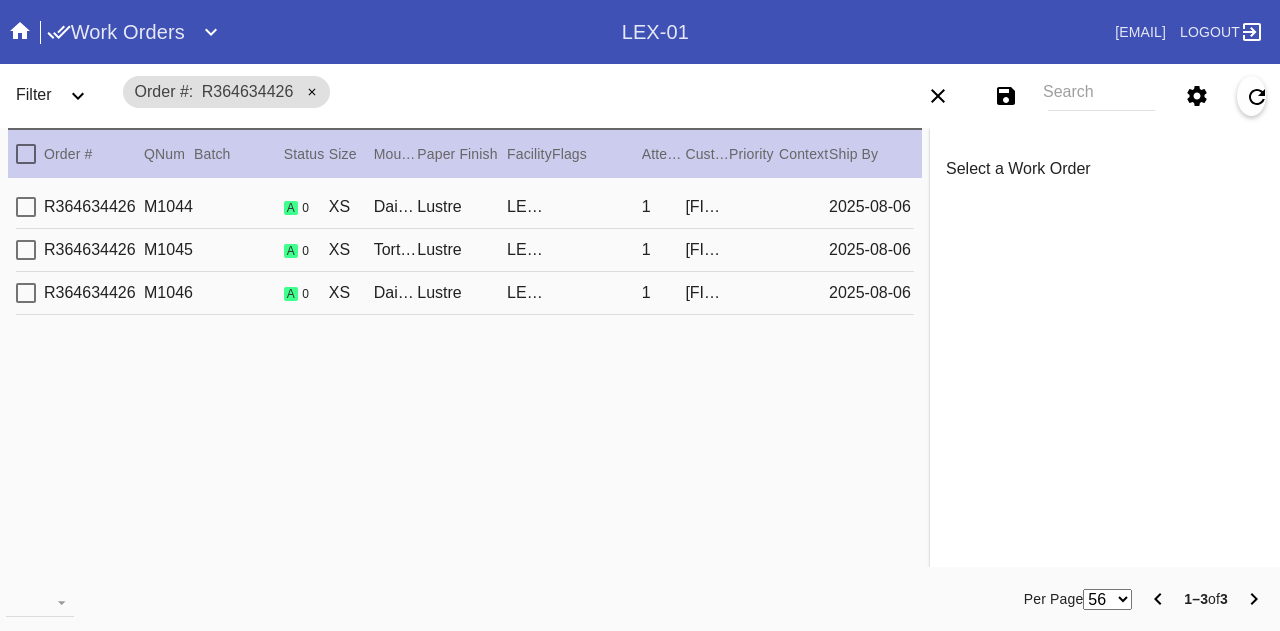 click on "R364634426 M1044 a   0 XS Daisy Large Tabletop Frame - Silver / Dove White Lustre LEX-03 1 leila roberts
2025-08-06" at bounding box center [465, 207] 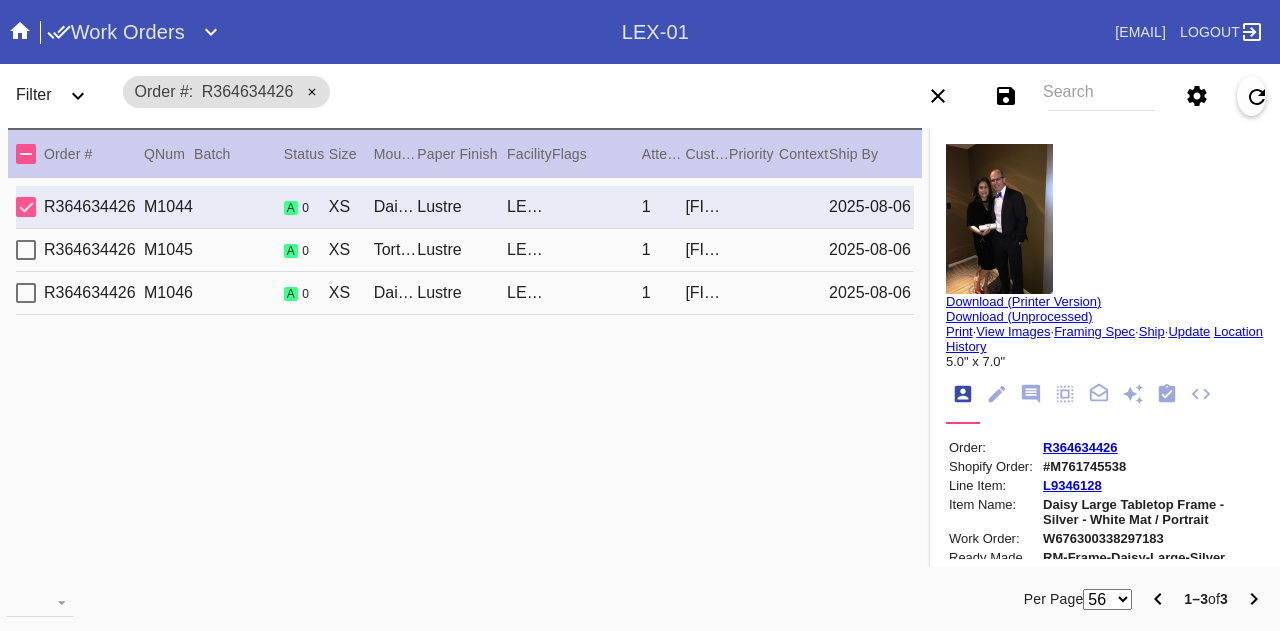 click on "R364634426 M1045 a   0 XS Tortoise Mini Square Tabletop Frame / No Mat Lustre LEX-03 1 leila roberts
2025-08-06" at bounding box center (465, 250) 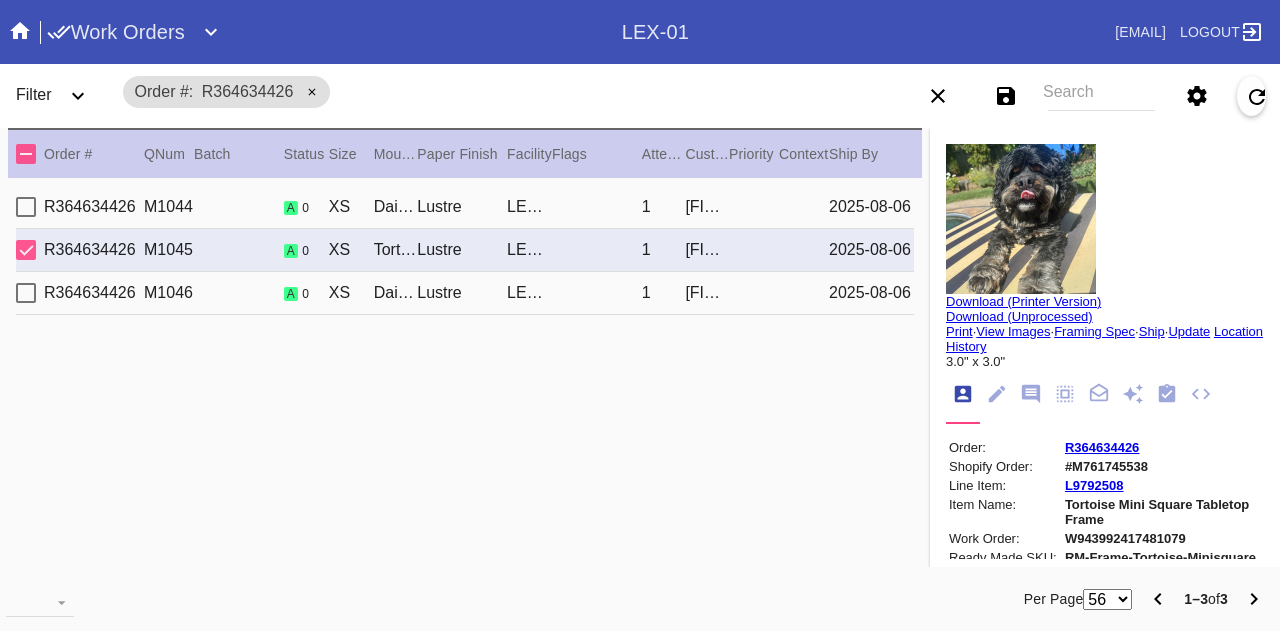 click on "Daisy Small Tabletop Frame - Silver / No Mat" at bounding box center [396, 293] 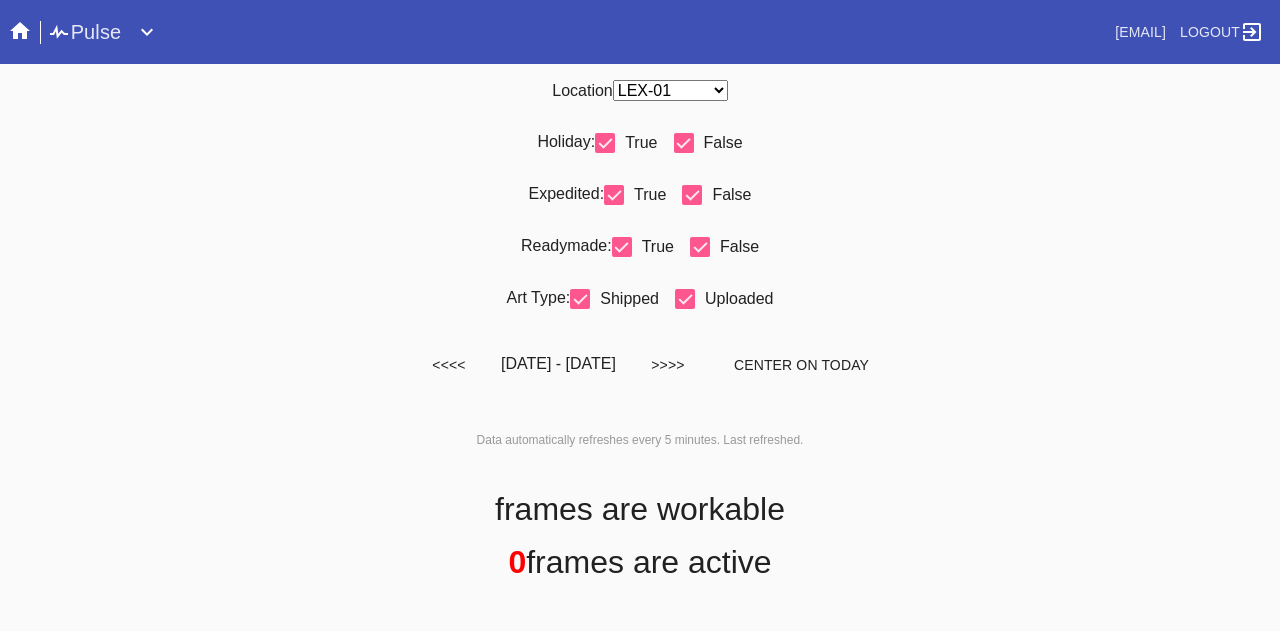 scroll, scrollTop: 0, scrollLeft: 0, axis: both 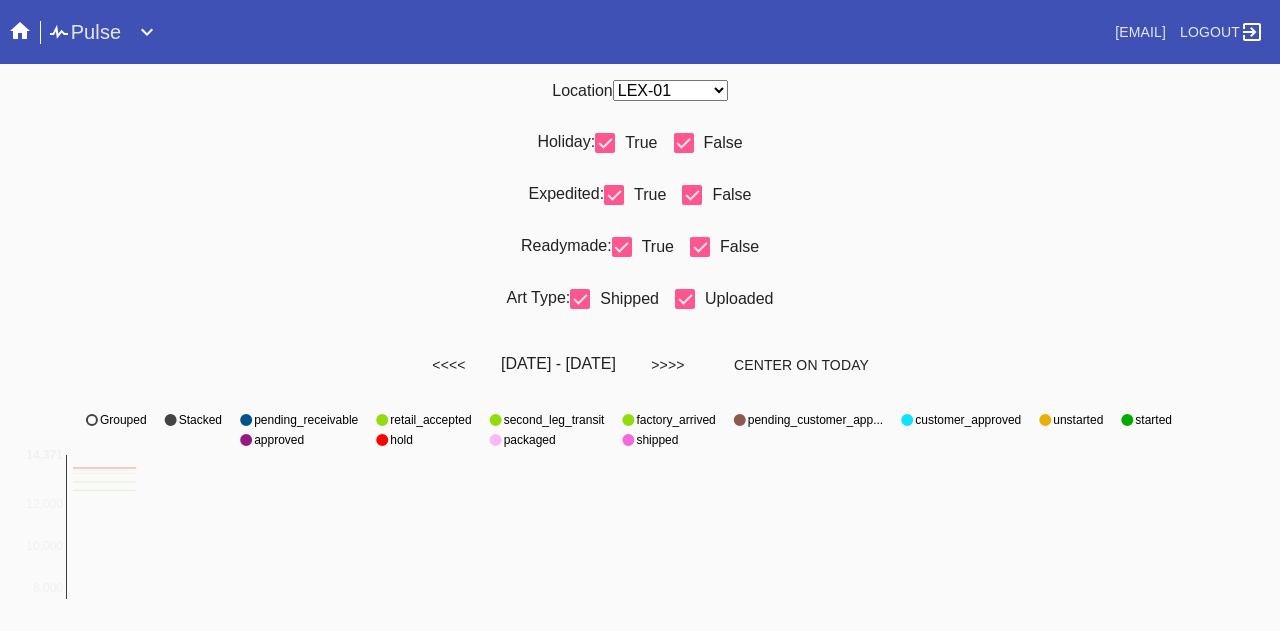 select on "number:31" 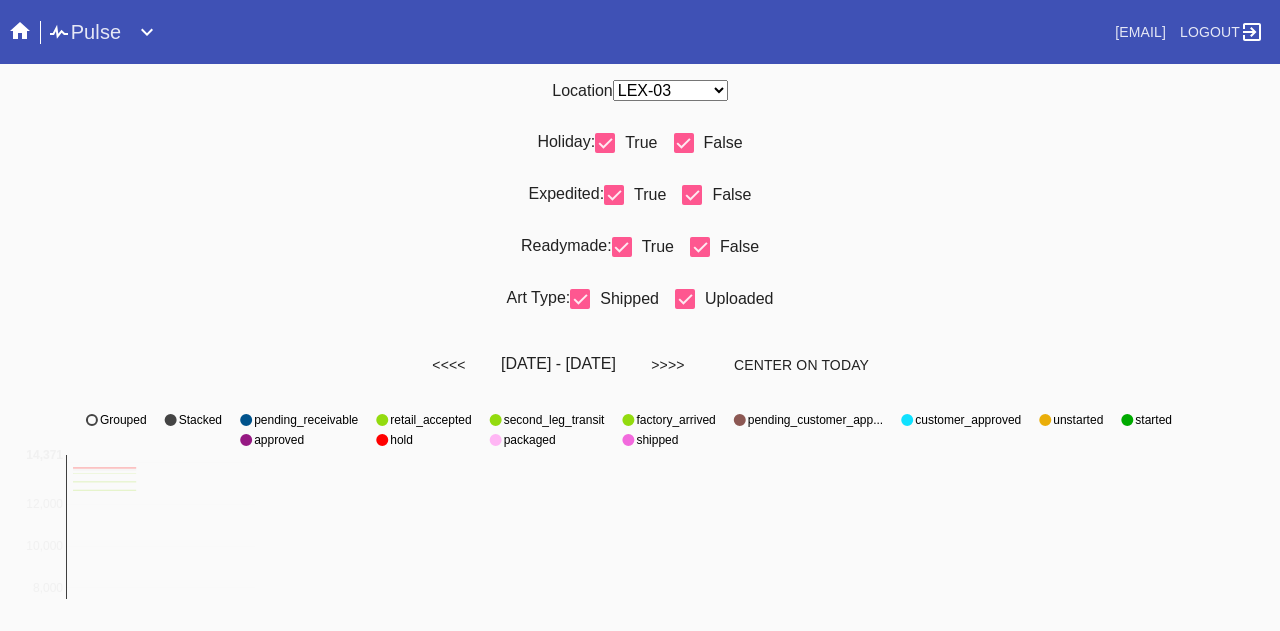click on "Any Location DCA-05 ELP-01 LAS-01 LEX-01 LEX-03" at bounding box center (670, 90) 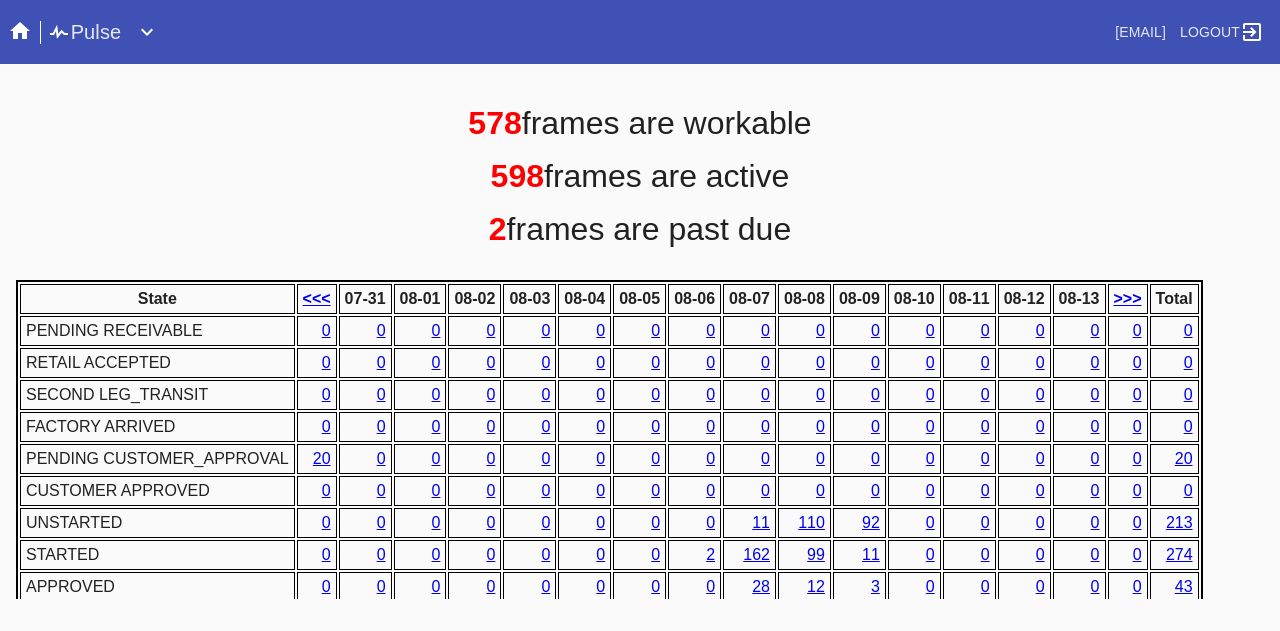 scroll, scrollTop: 1000, scrollLeft: 0, axis: vertical 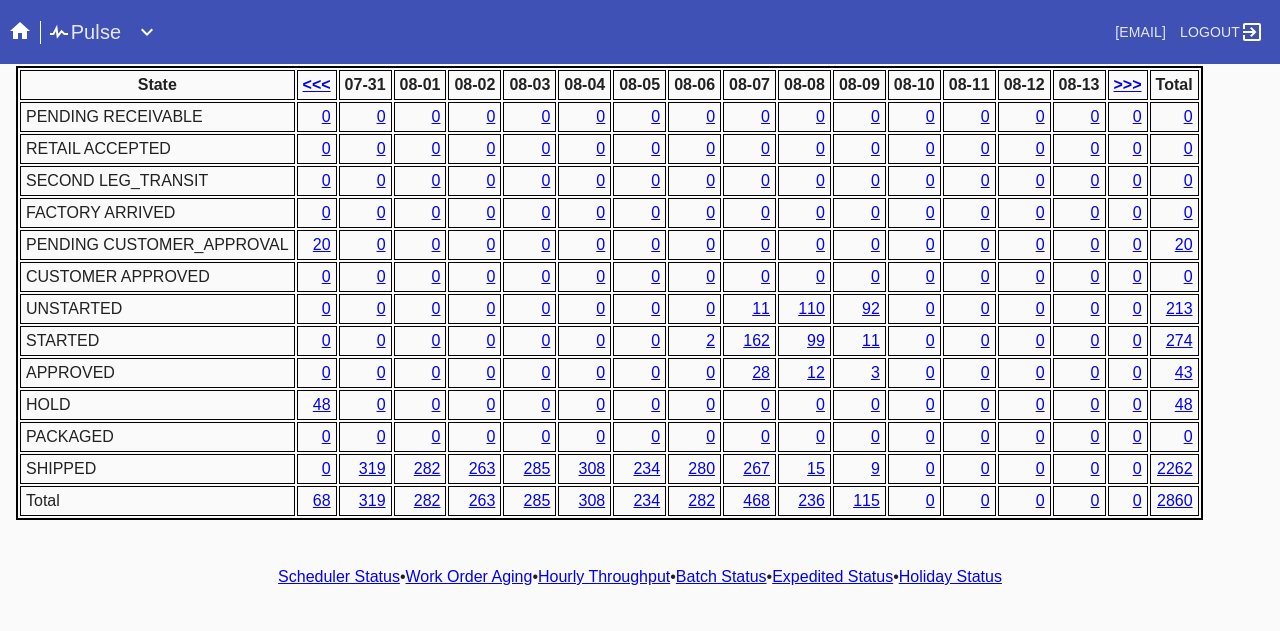 click on "Hourly Throughput" at bounding box center (604, 576) 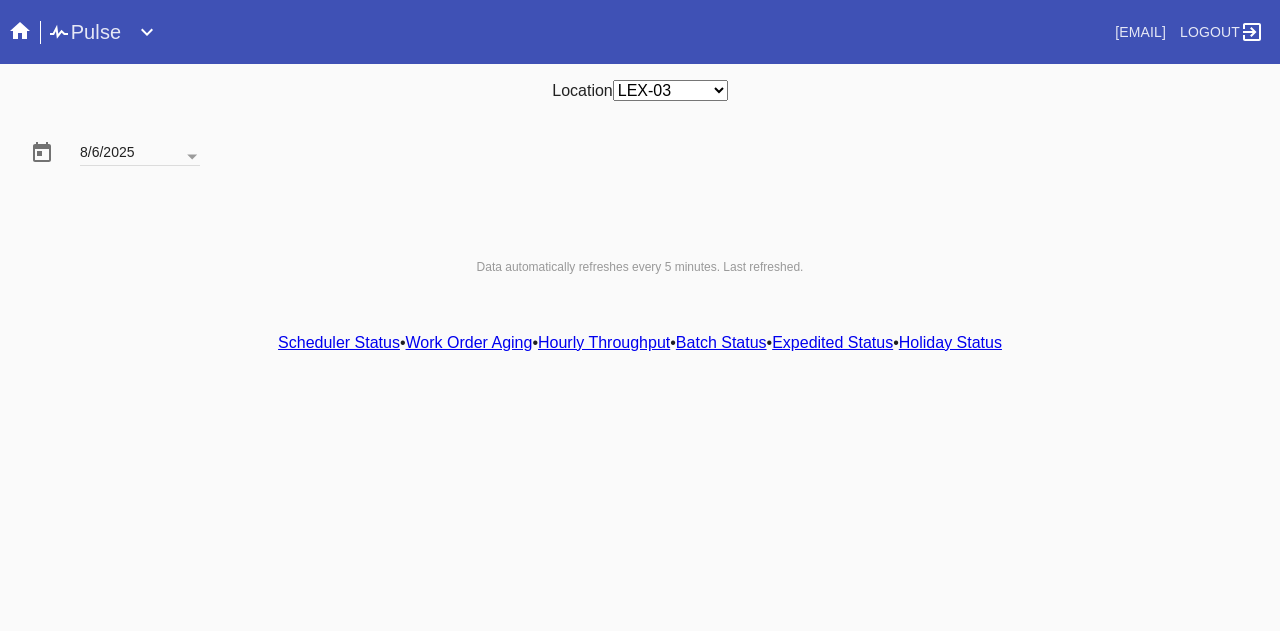 scroll, scrollTop: 0, scrollLeft: 0, axis: both 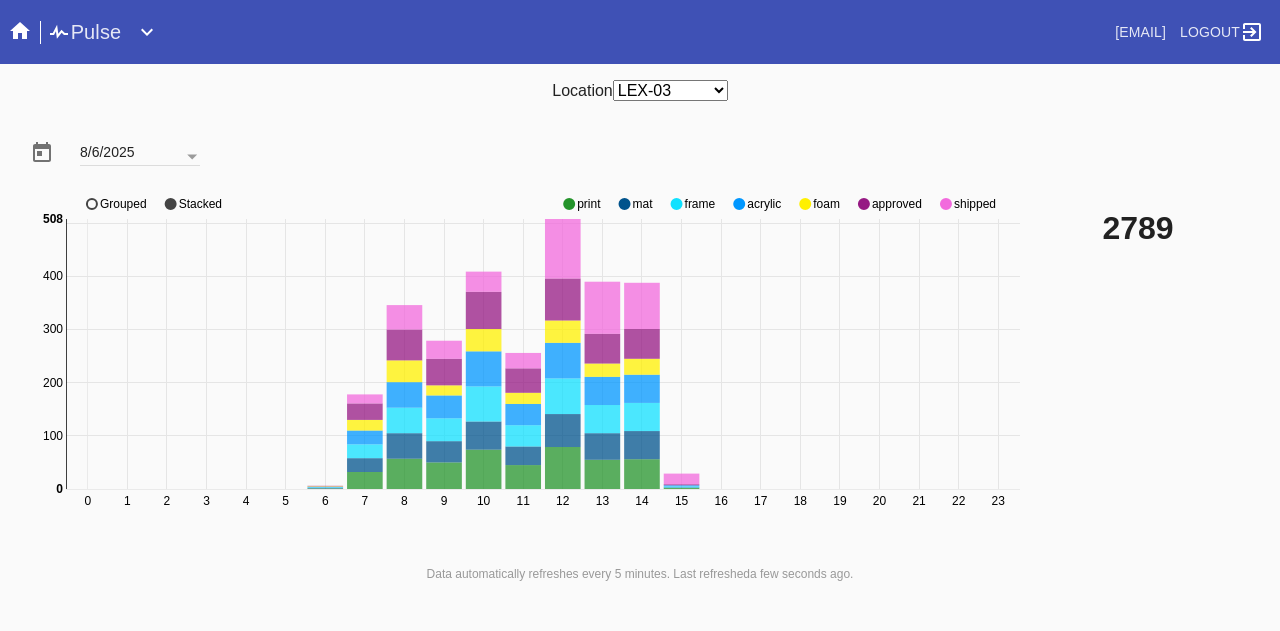 click 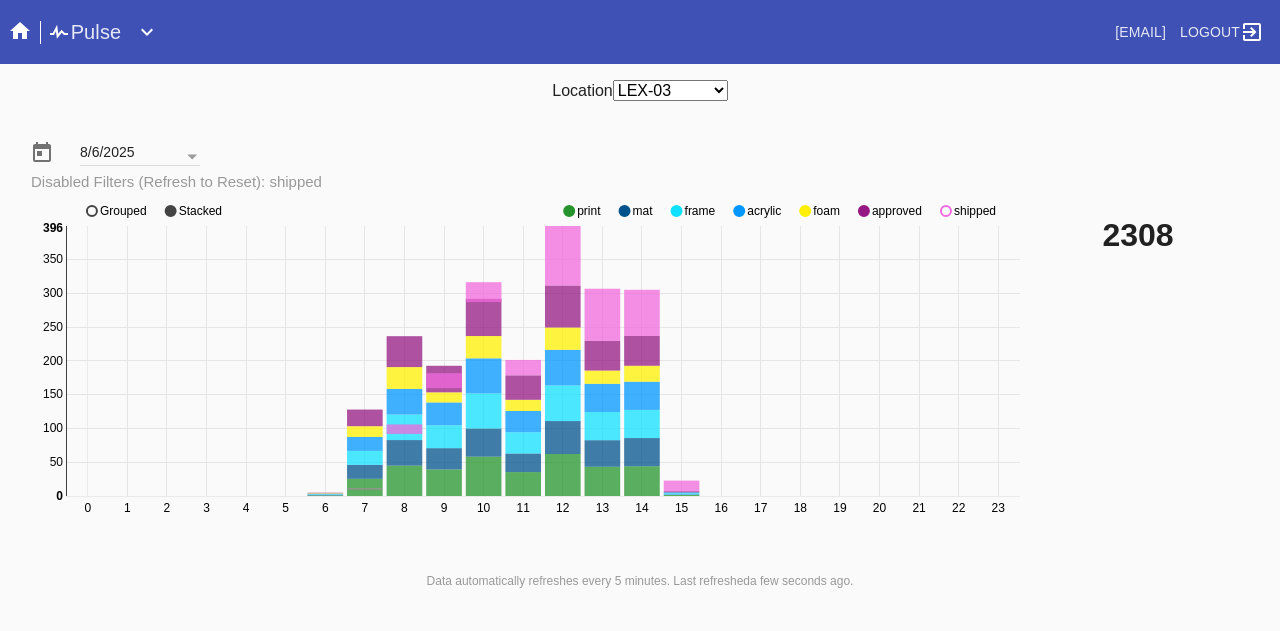 click 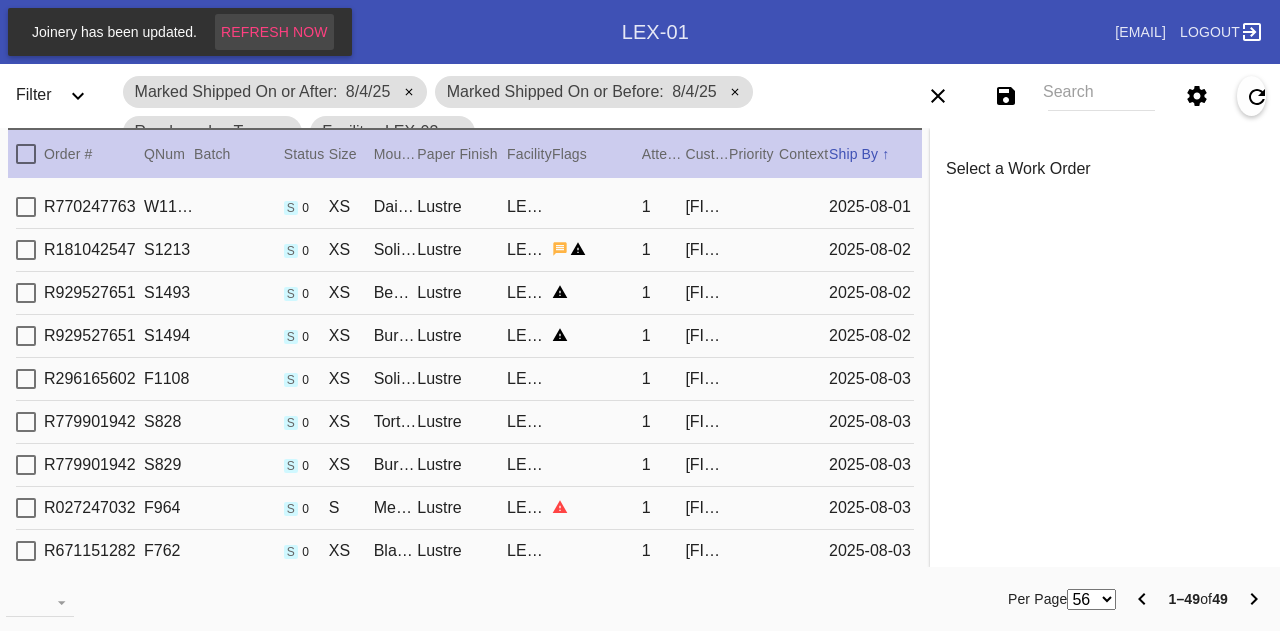 scroll, scrollTop: 0, scrollLeft: 0, axis: both 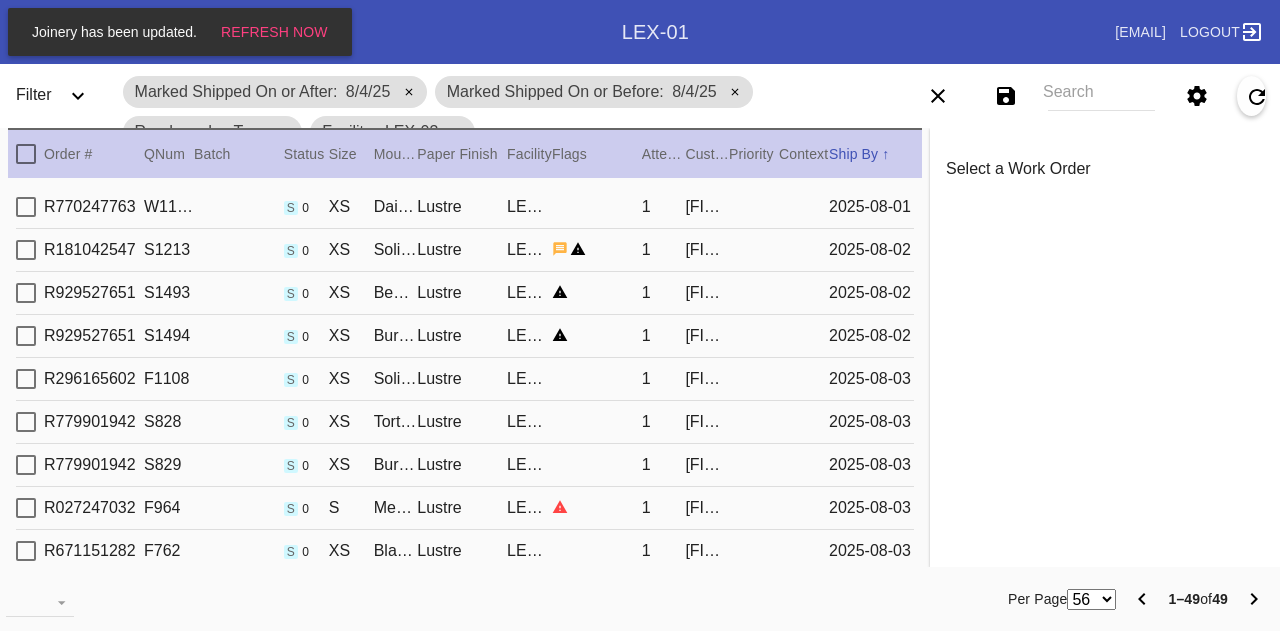 click 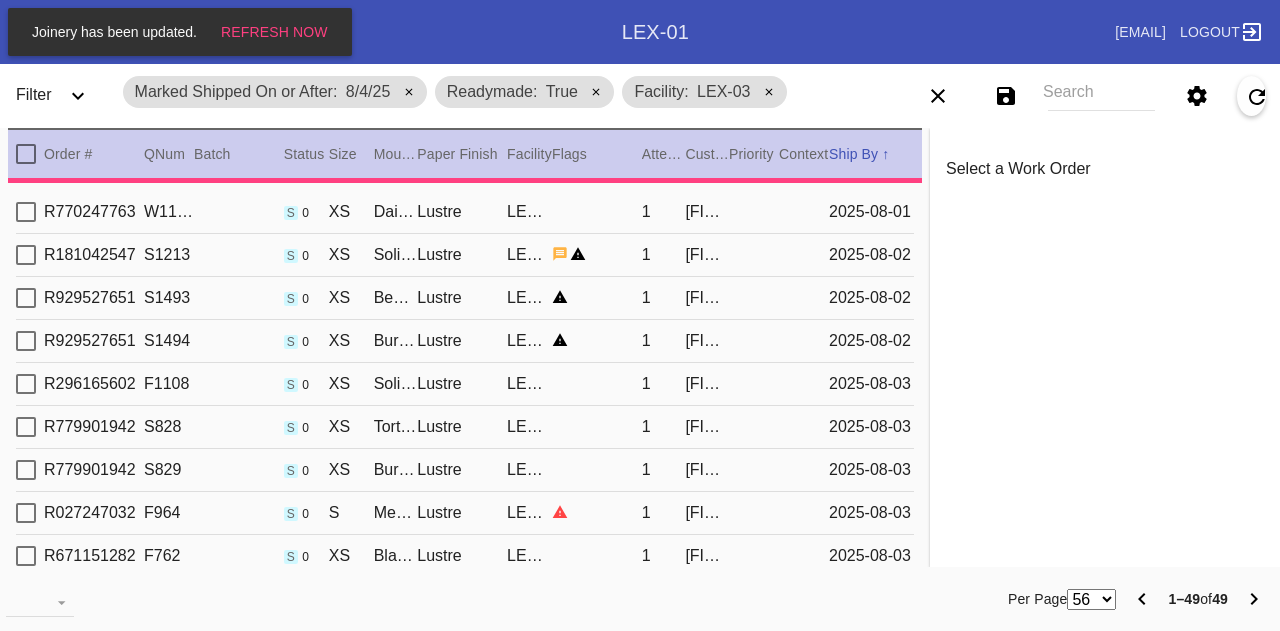 click 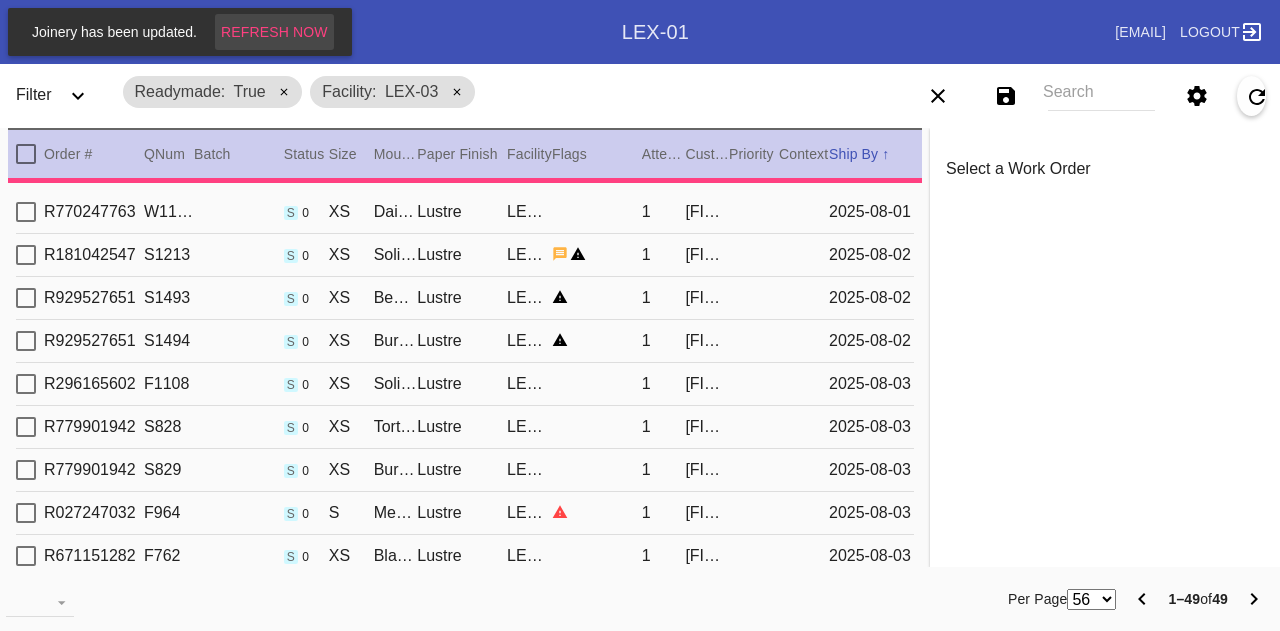 click on "Refresh Now" at bounding box center (274, 32) 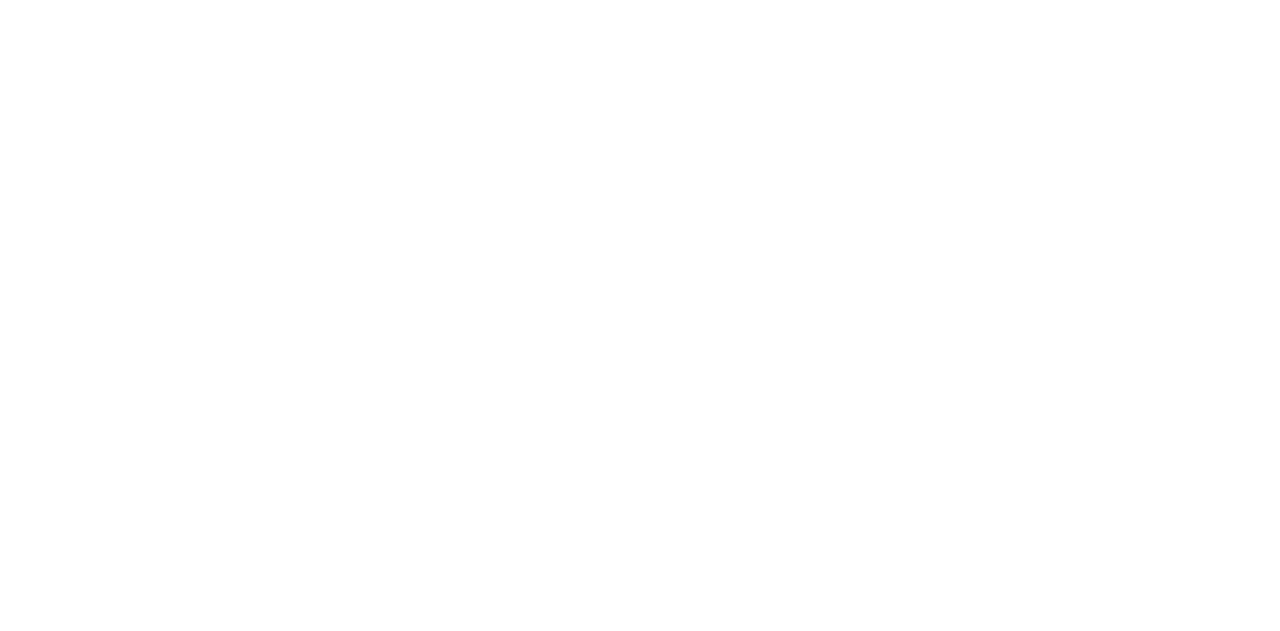 scroll, scrollTop: 0, scrollLeft: 0, axis: both 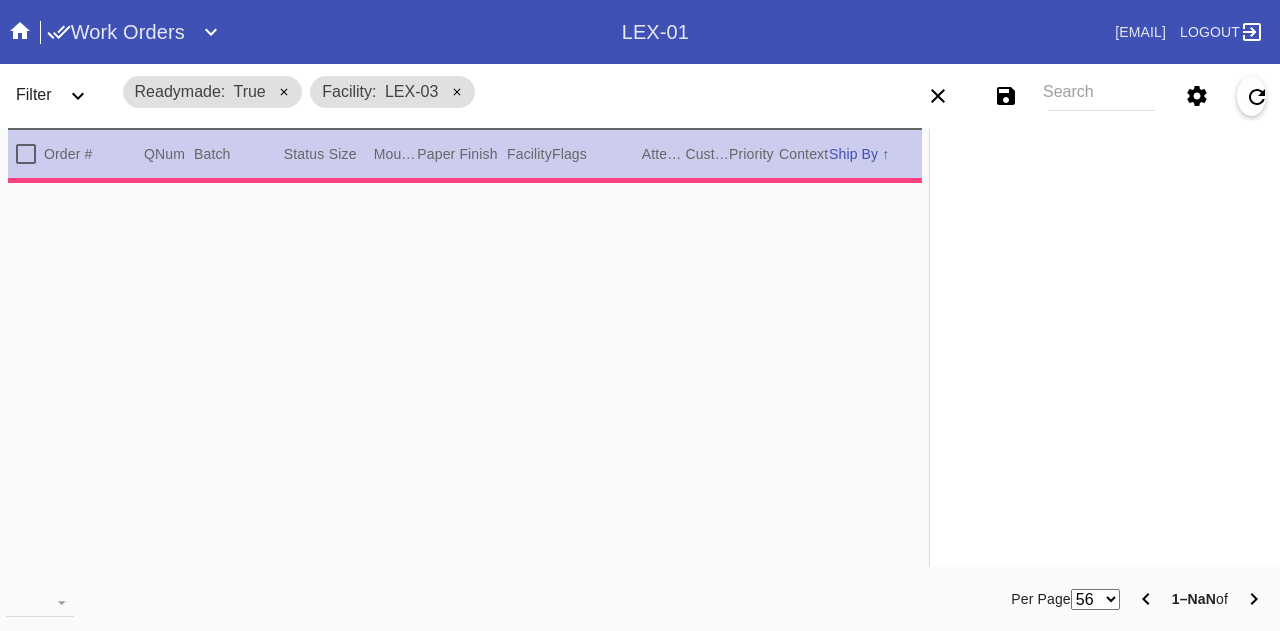 click 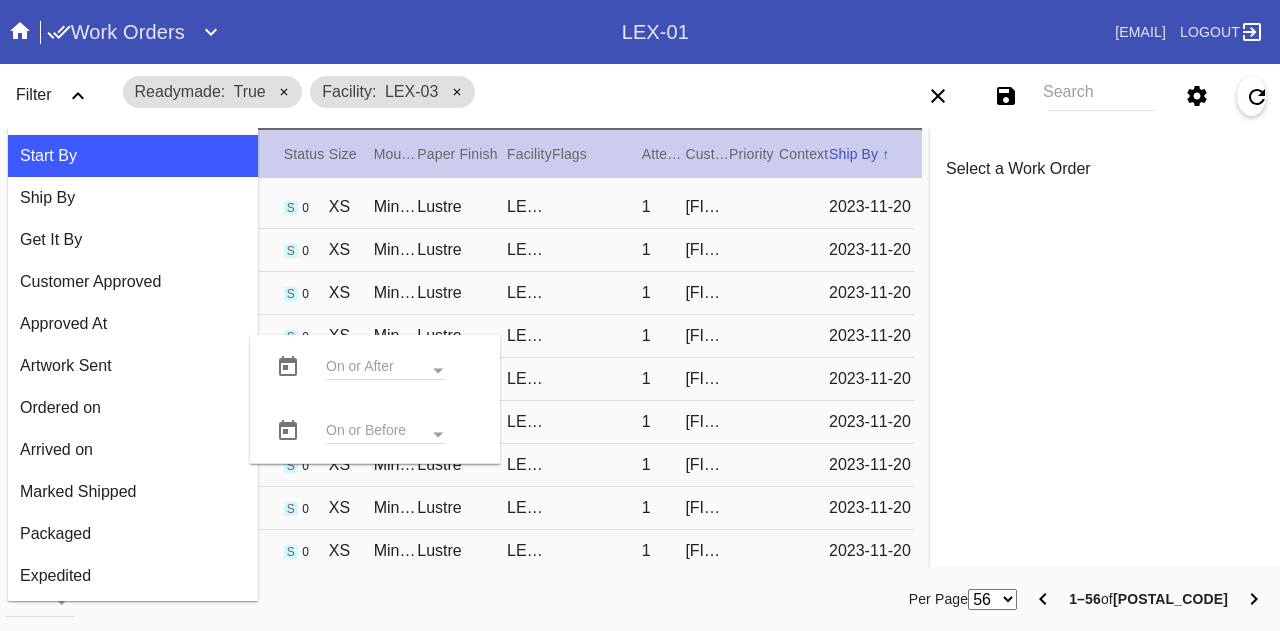 scroll, scrollTop: 1700, scrollLeft: 0, axis: vertical 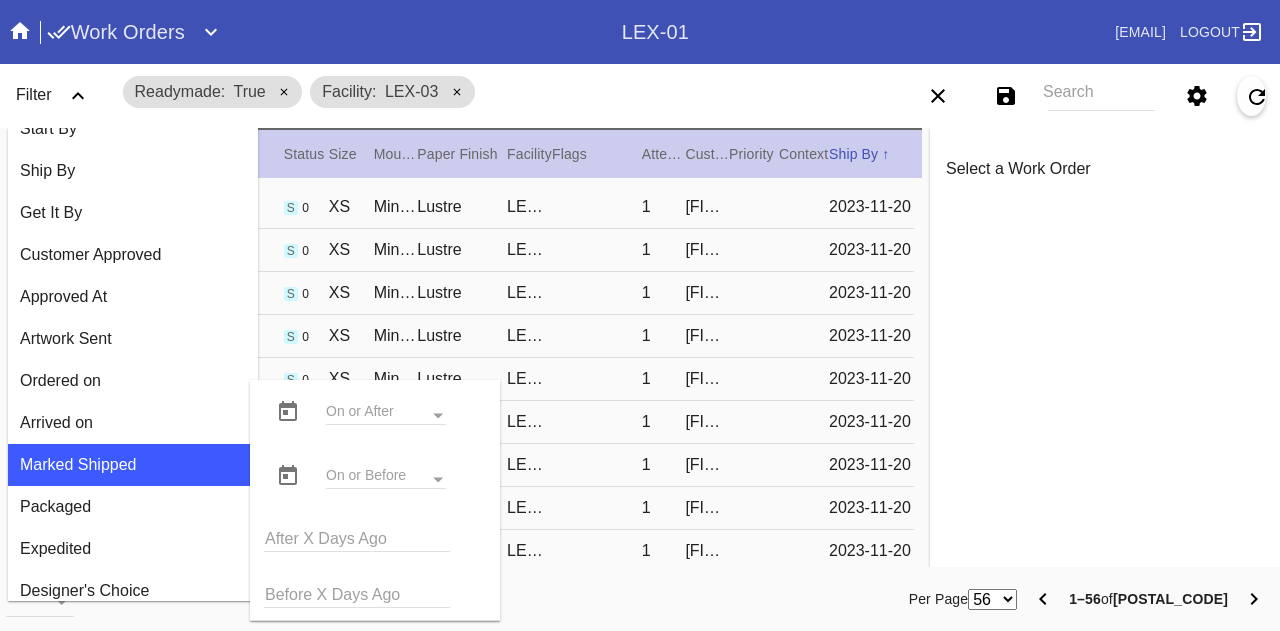 click at bounding box center [288, 412] 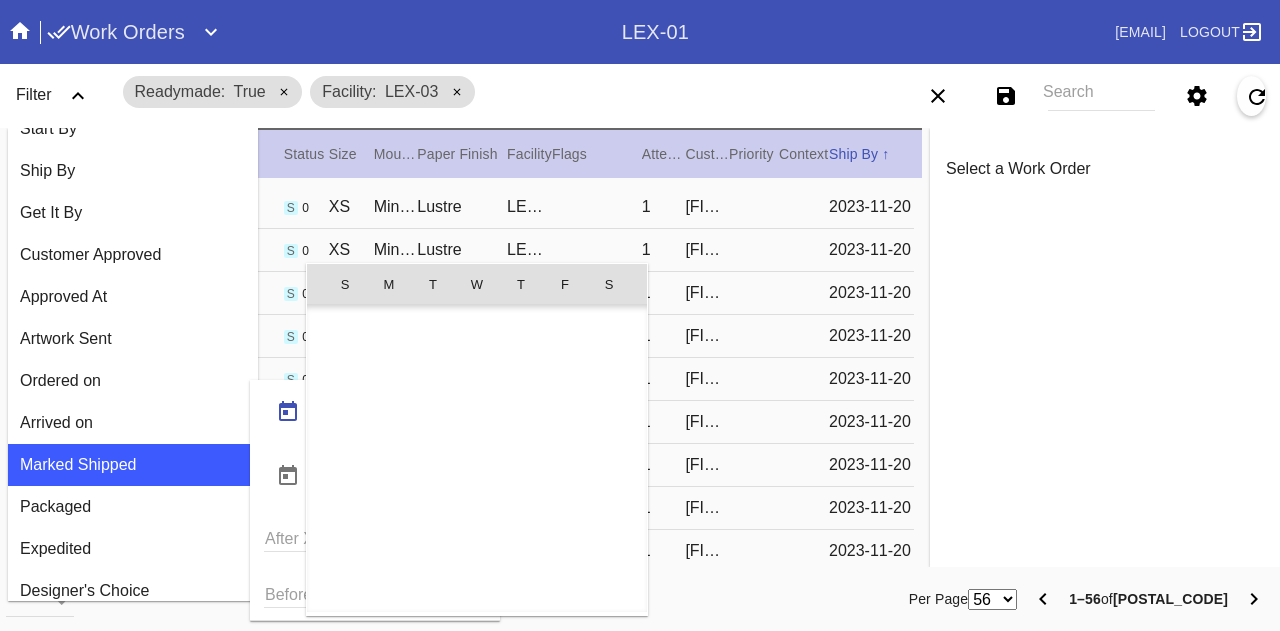 scroll, scrollTop: 462955, scrollLeft: 0, axis: vertical 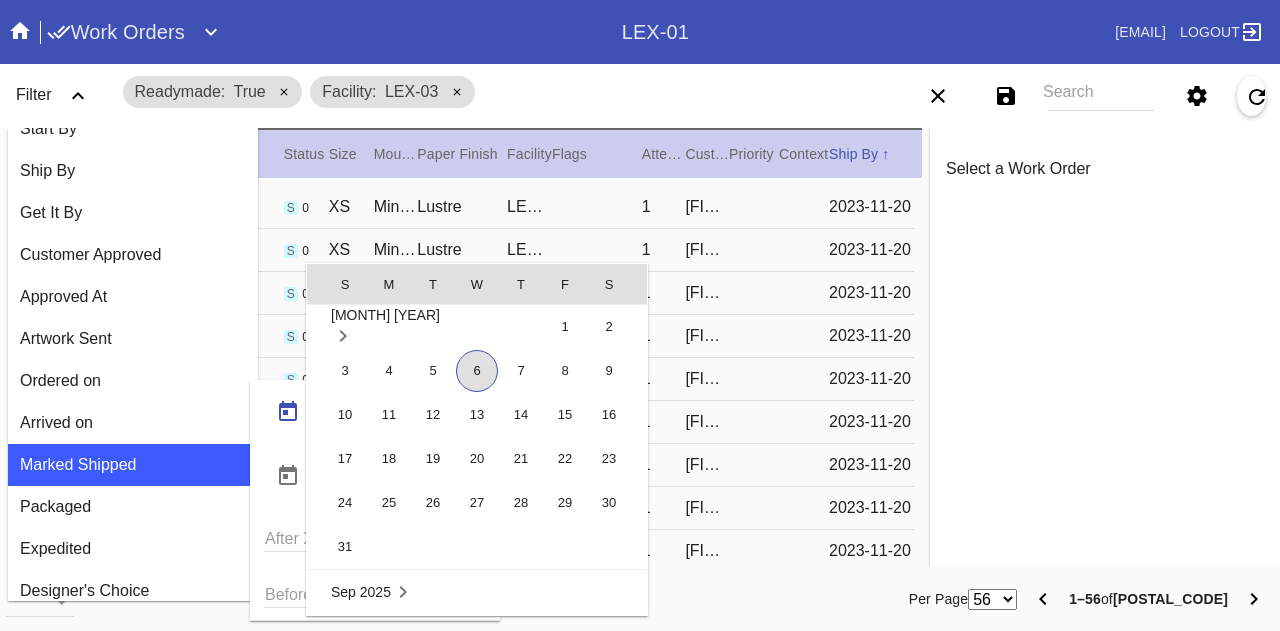 click on "6" at bounding box center (477, 371) 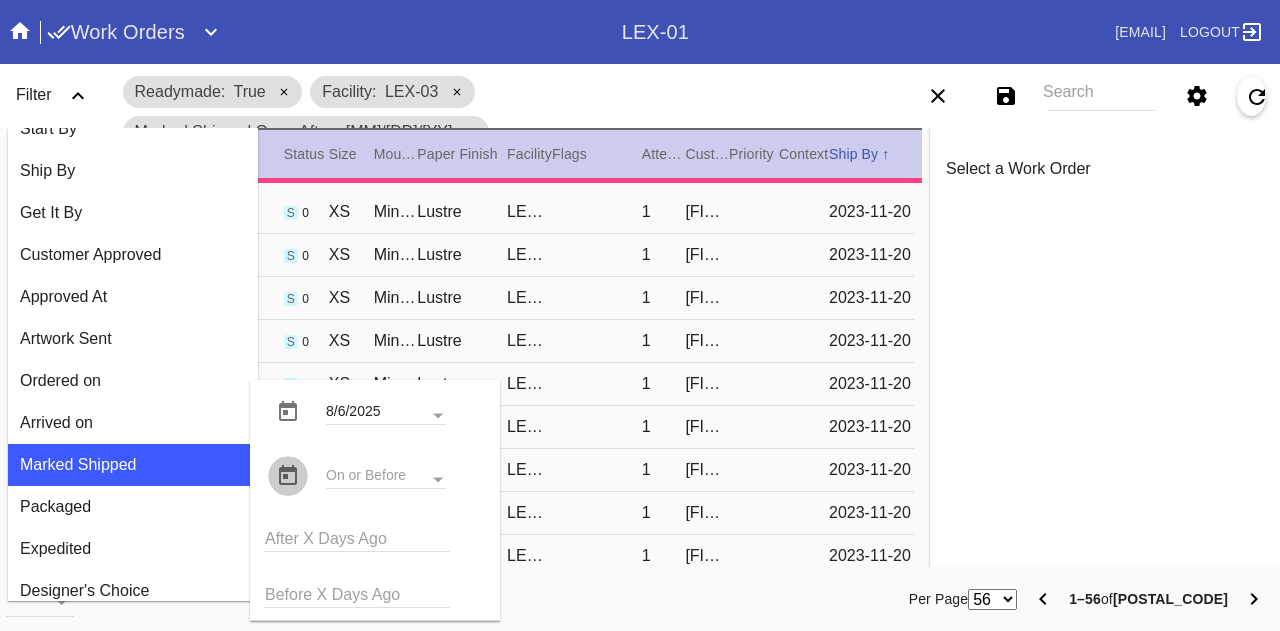 click at bounding box center (288, 476) 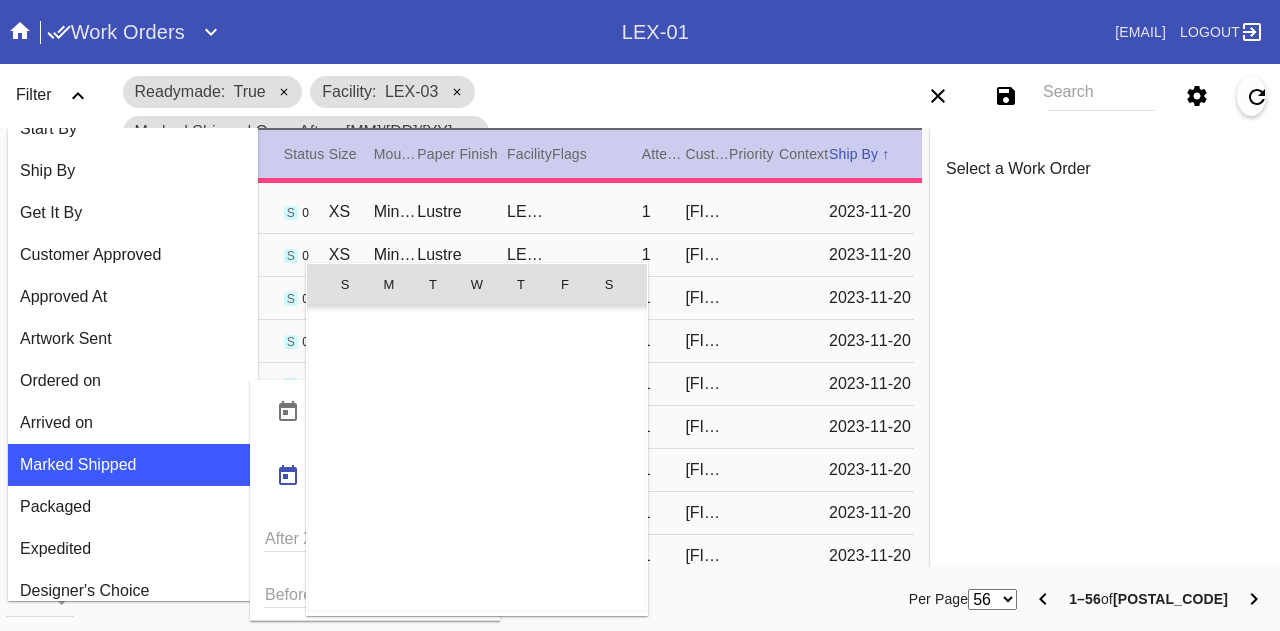 scroll, scrollTop: 462955, scrollLeft: 0, axis: vertical 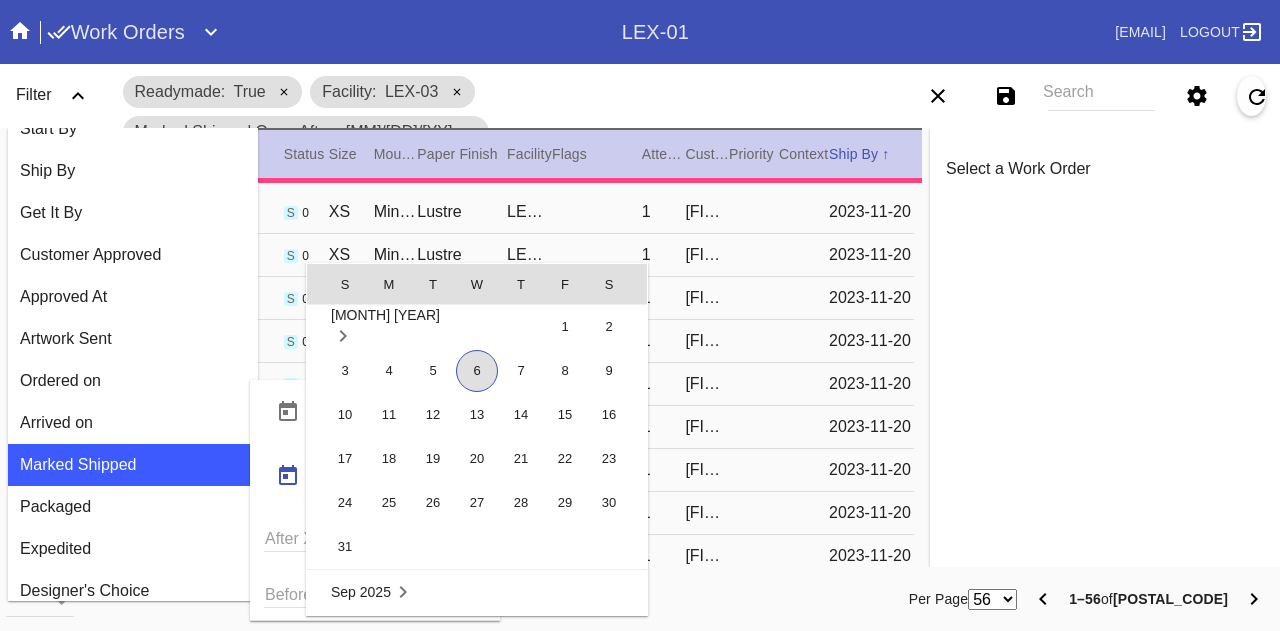 click on "6" at bounding box center (477, 371) 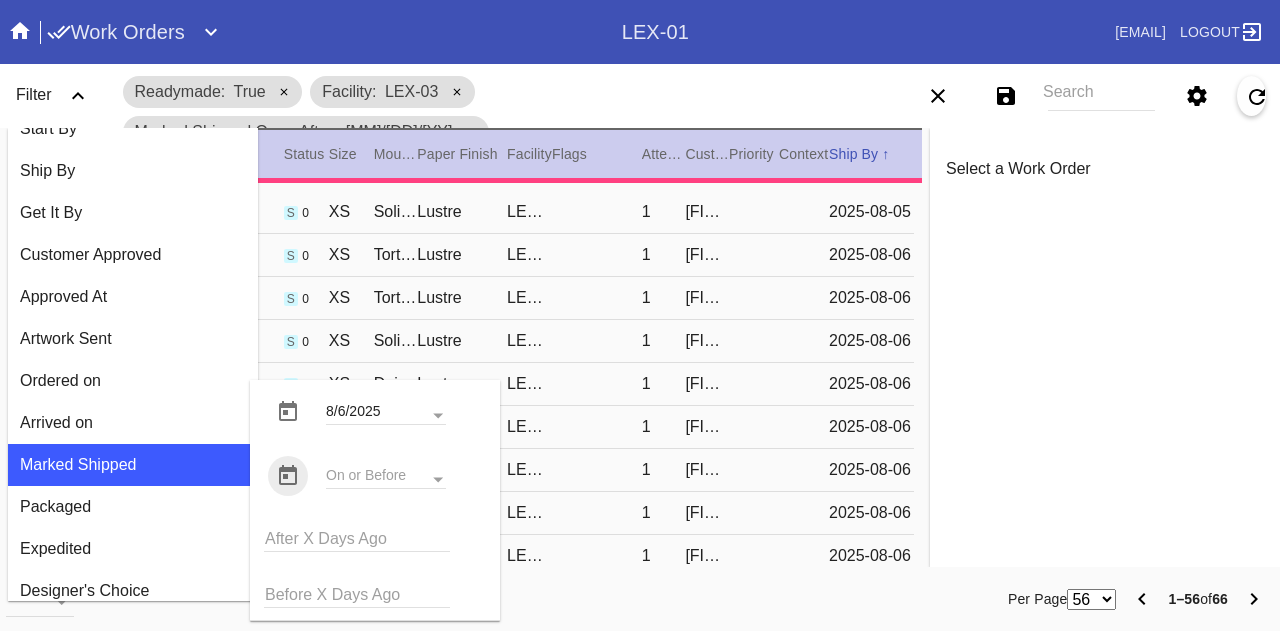 type on "8/6/2025" 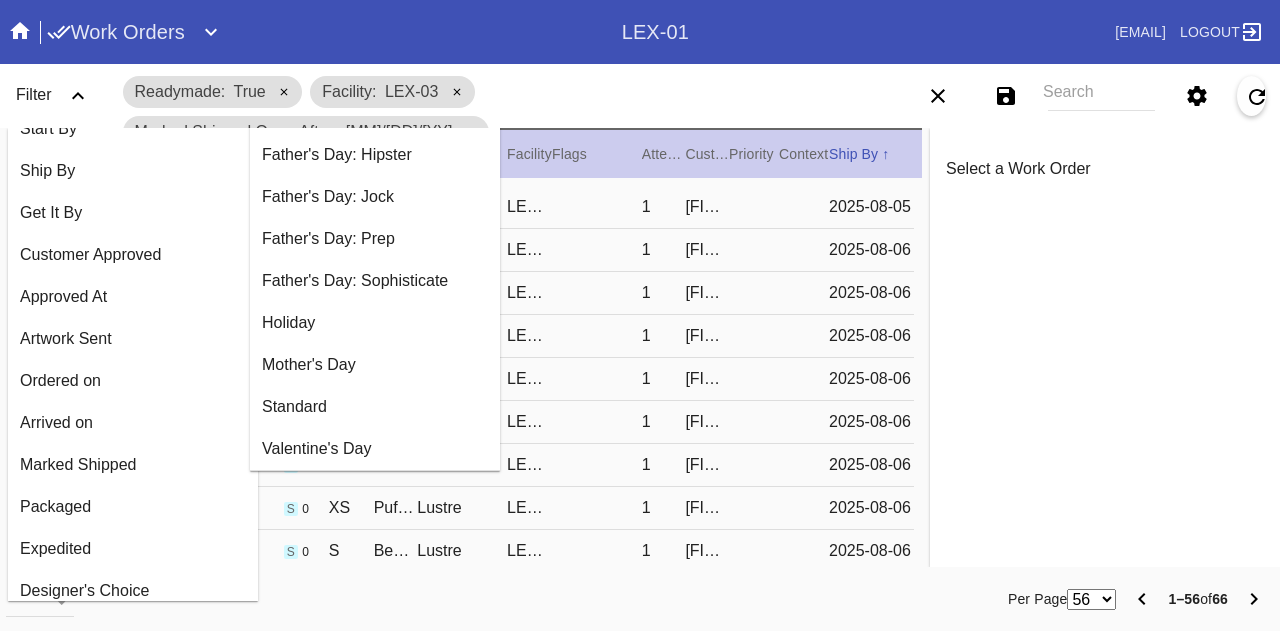 click at bounding box center [78, 96] 